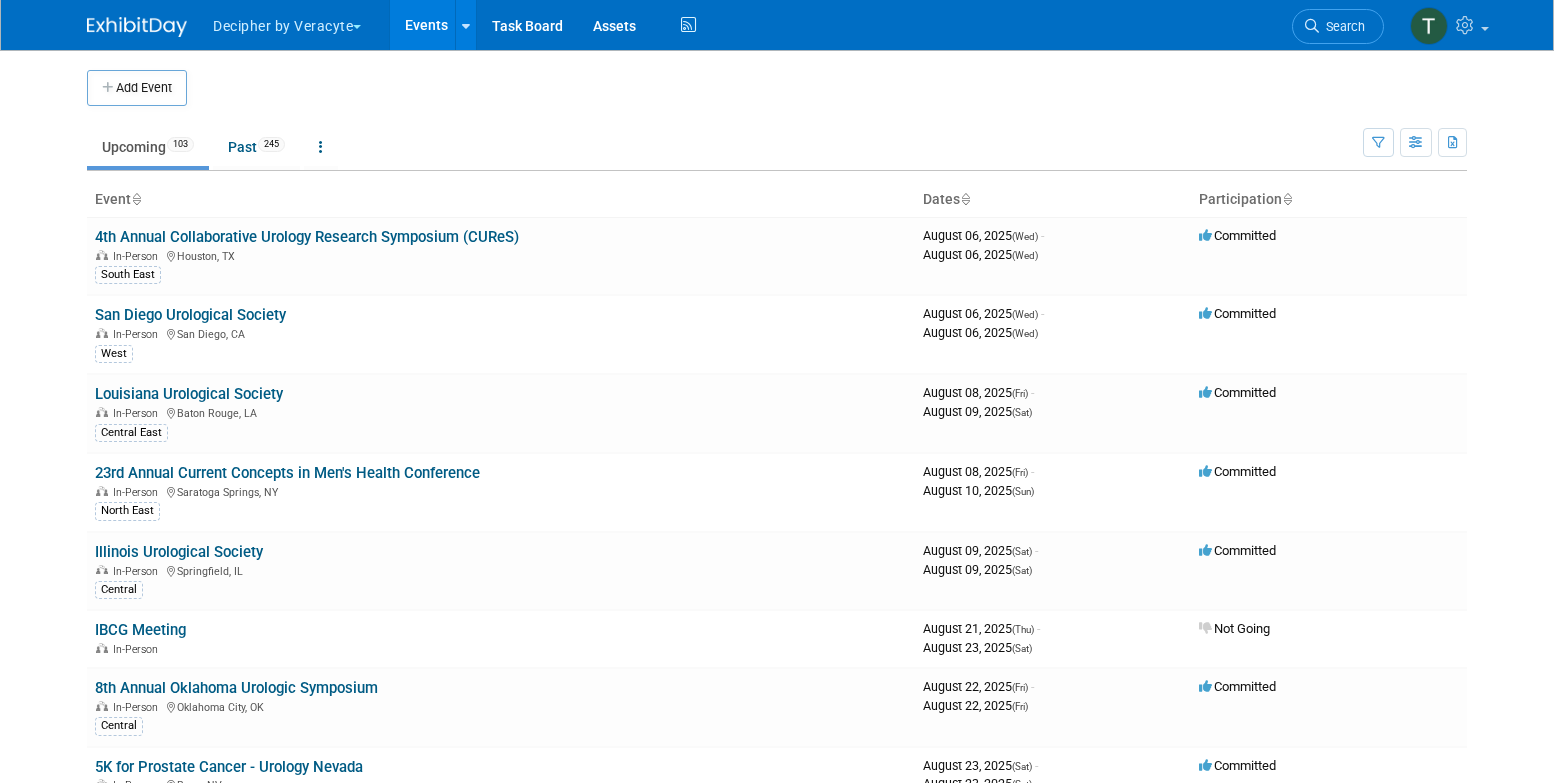 scroll, scrollTop: 0, scrollLeft: 0, axis: both 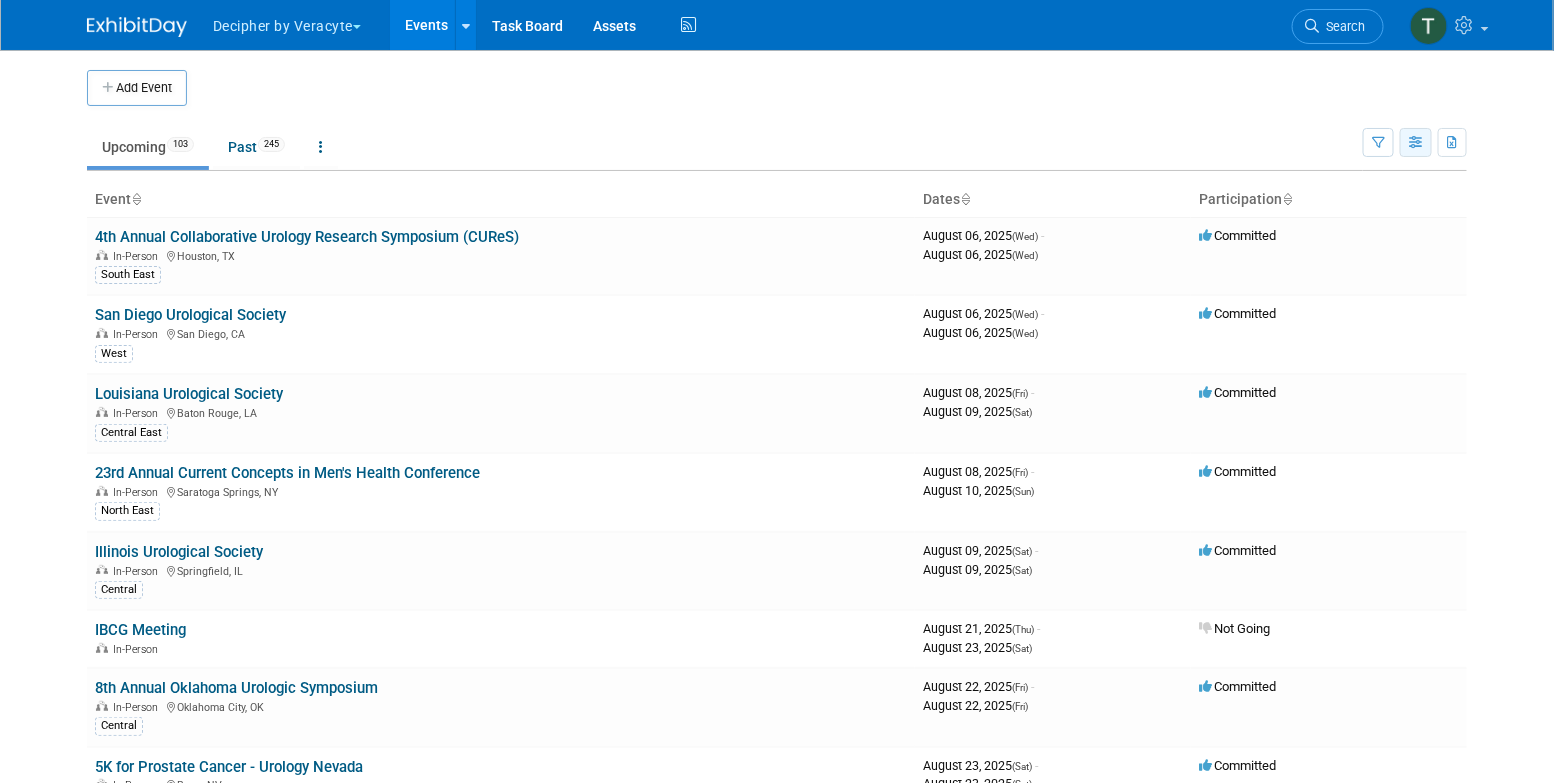 click at bounding box center [1416, 142] 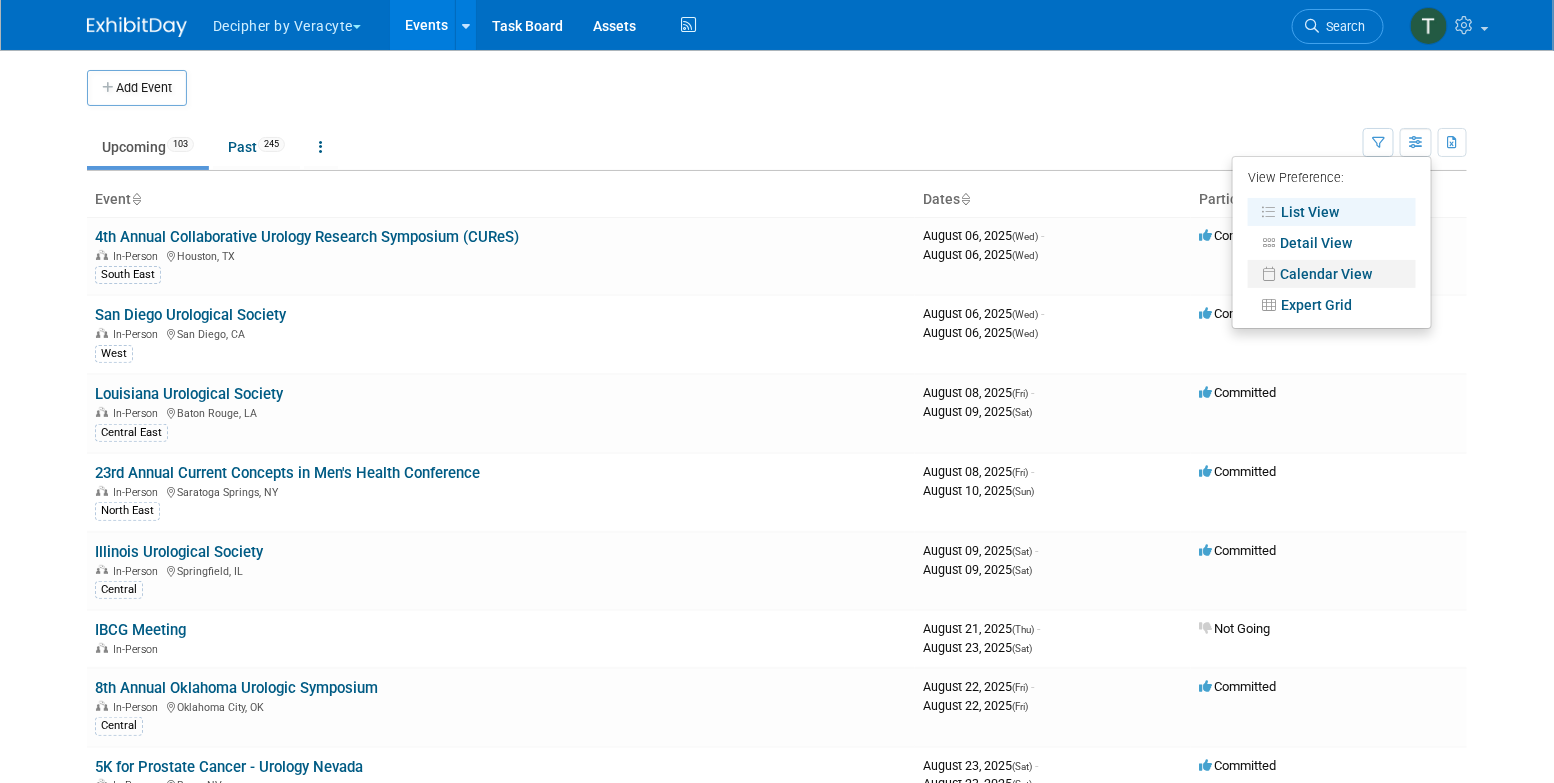 click on "Calendar View" at bounding box center (1332, 274) 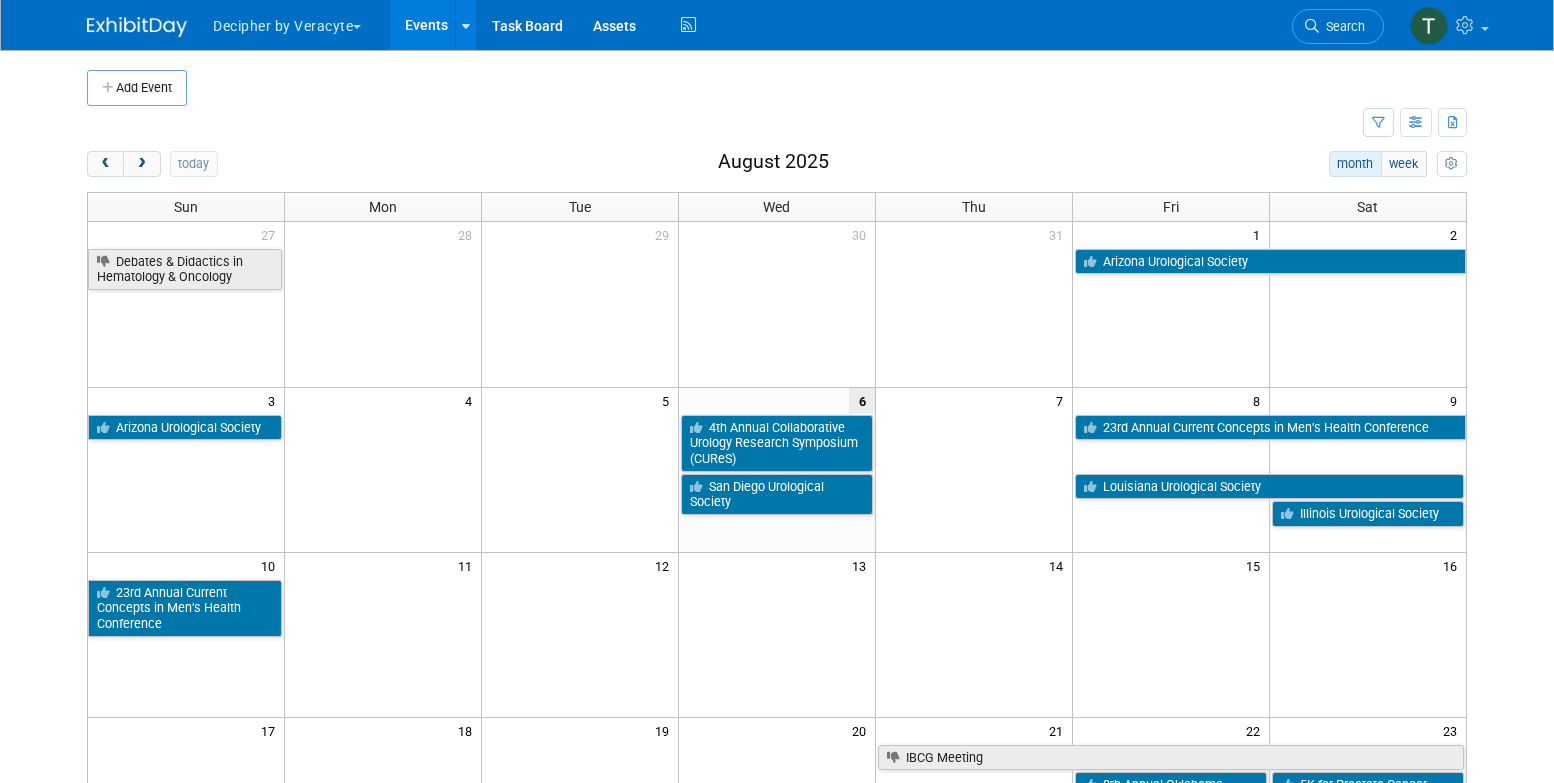 scroll, scrollTop: 0, scrollLeft: 0, axis: both 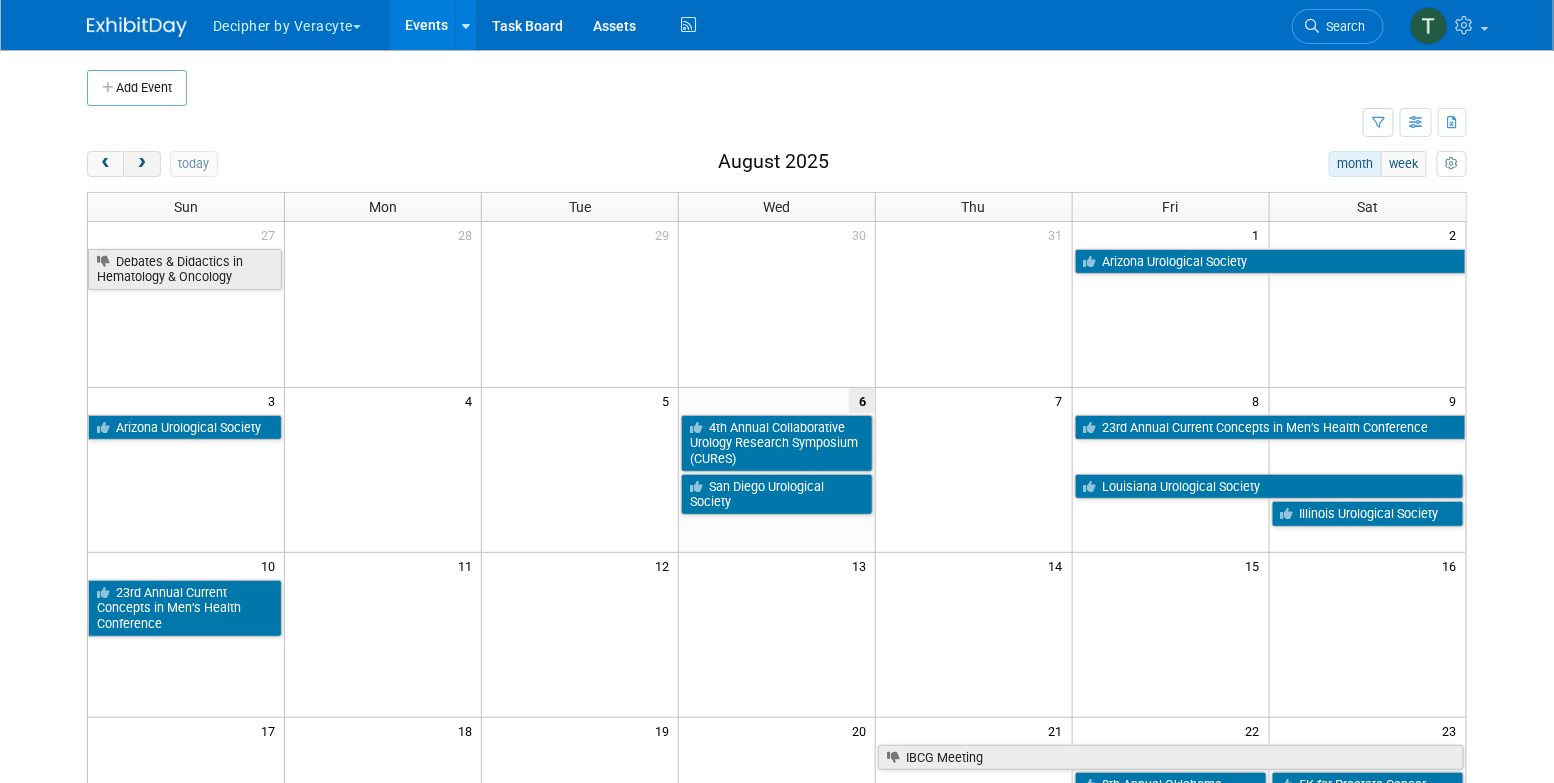 click at bounding box center (141, 164) 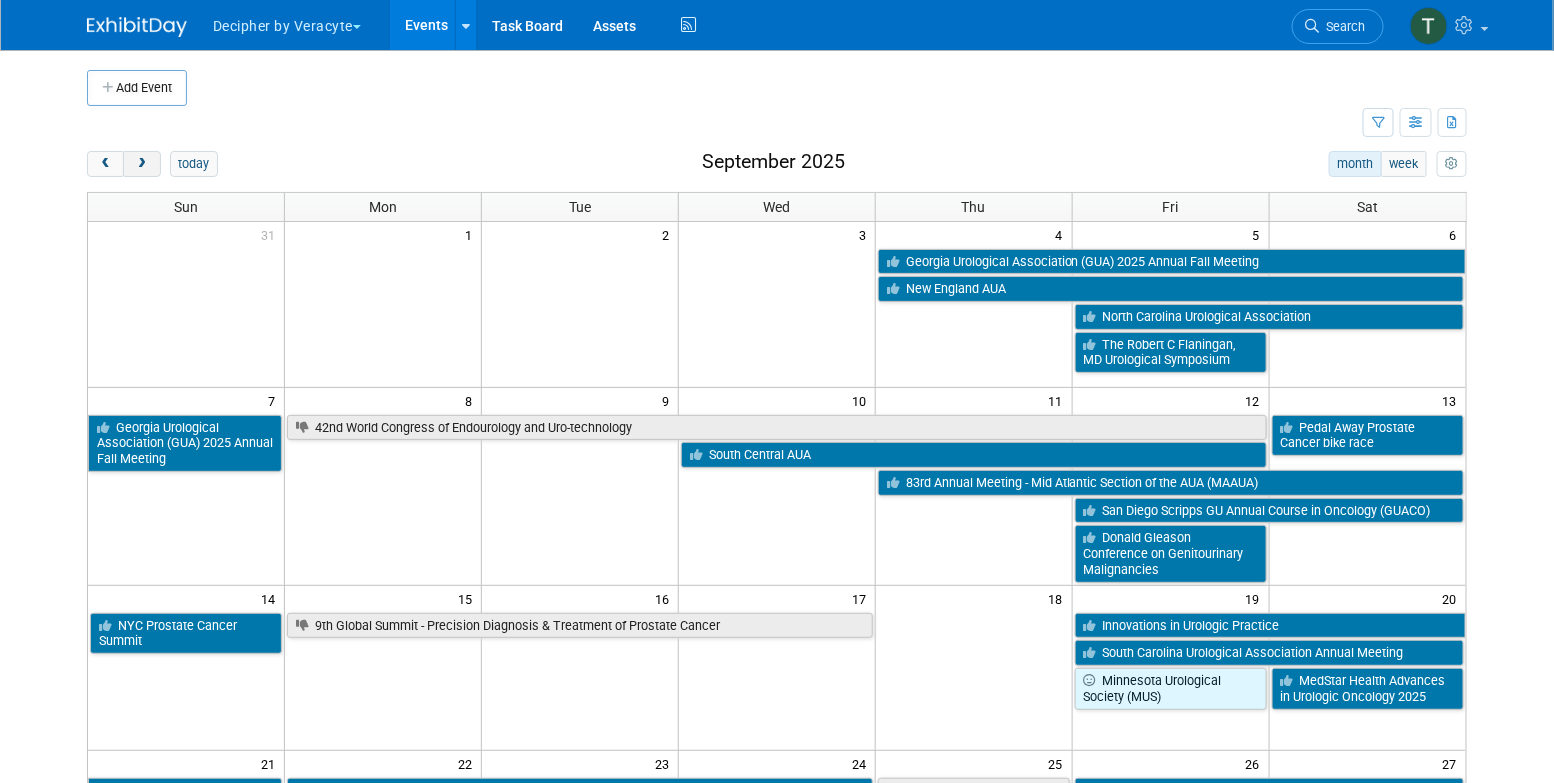 click at bounding box center [141, 164] 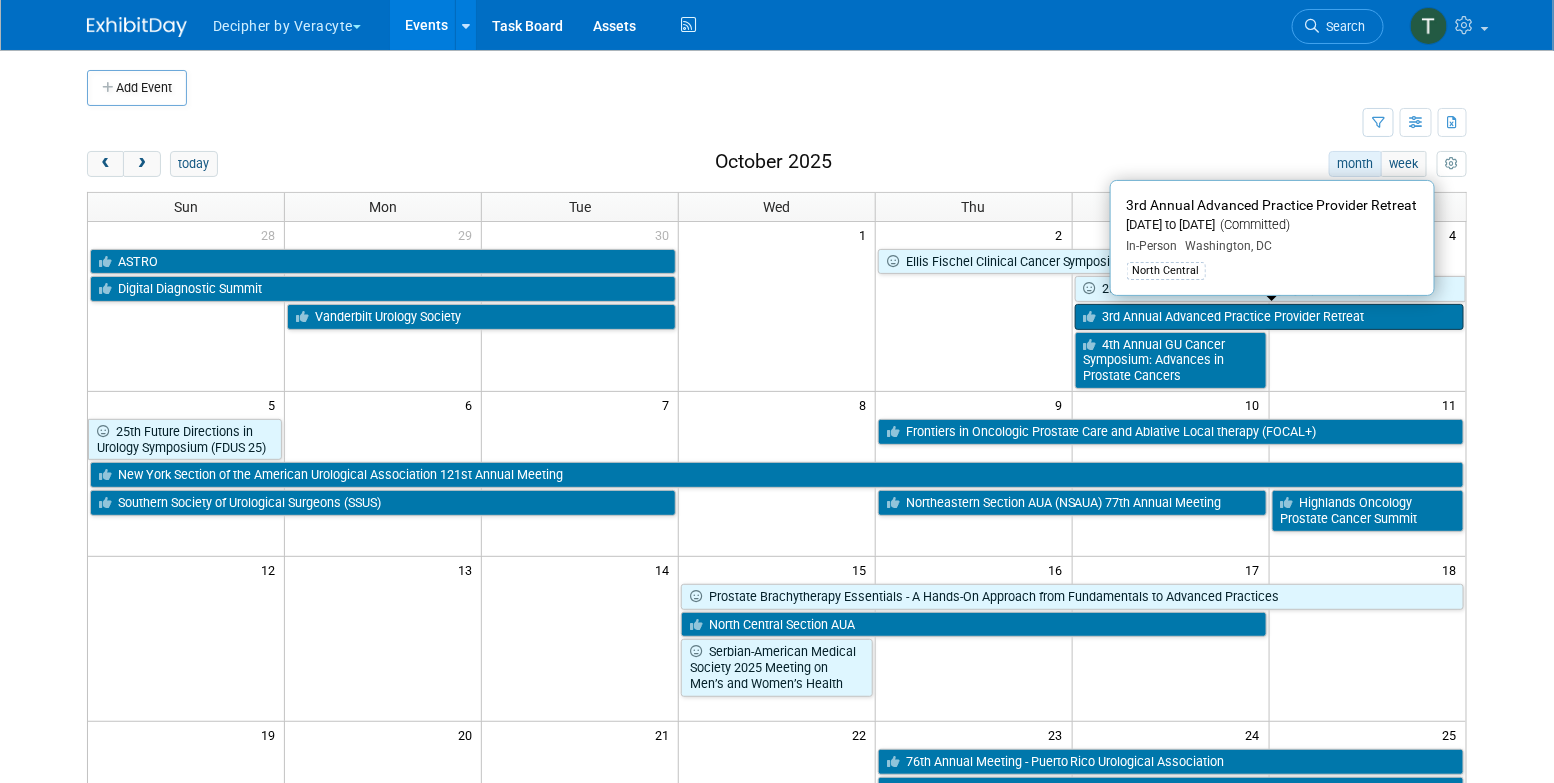 click on "3rd Annual Advanced Practice Provider Retreat" at bounding box center [1269, 317] 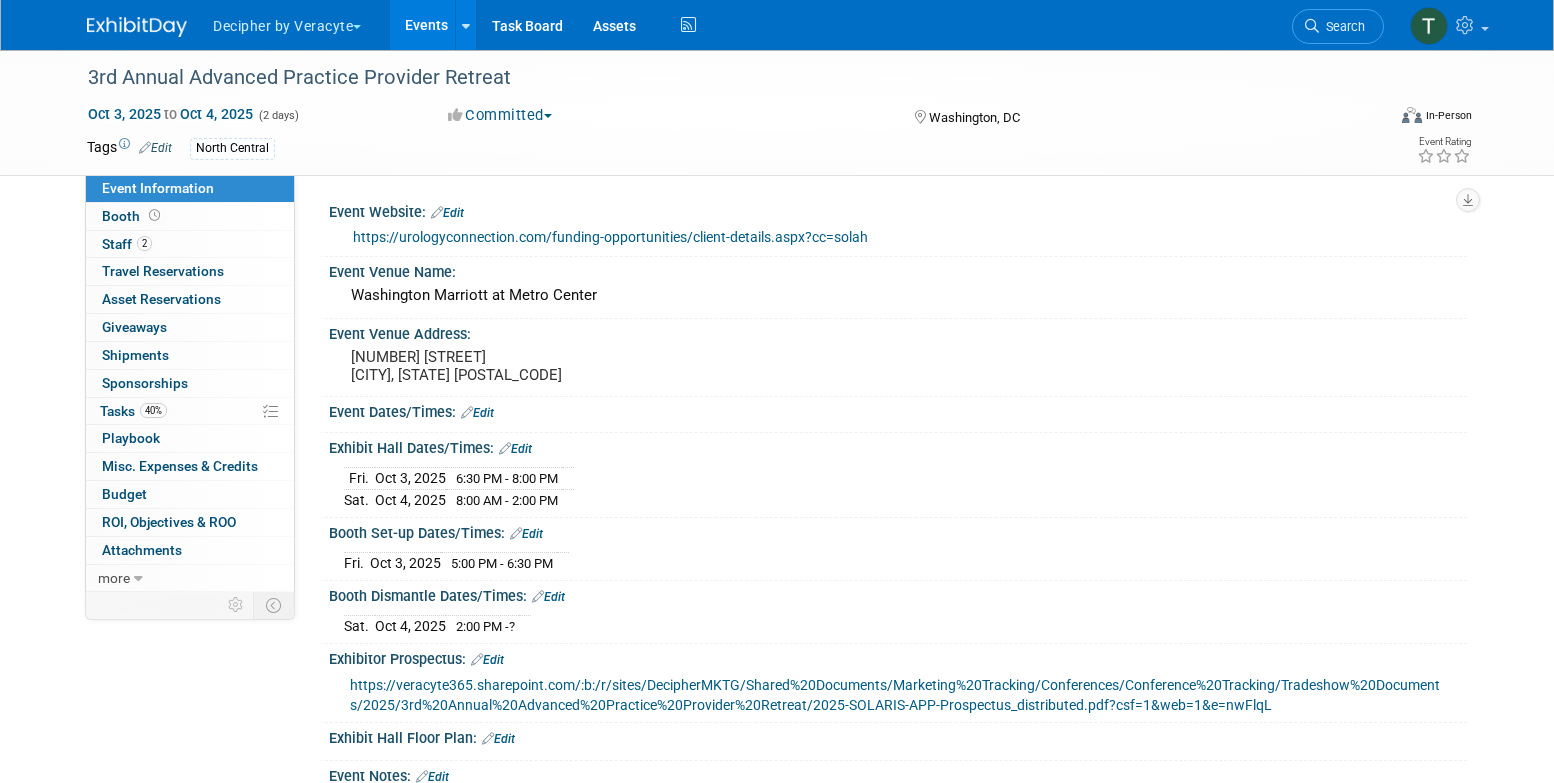 scroll, scrollTop: 0, scrollLeft: 0, axis: both 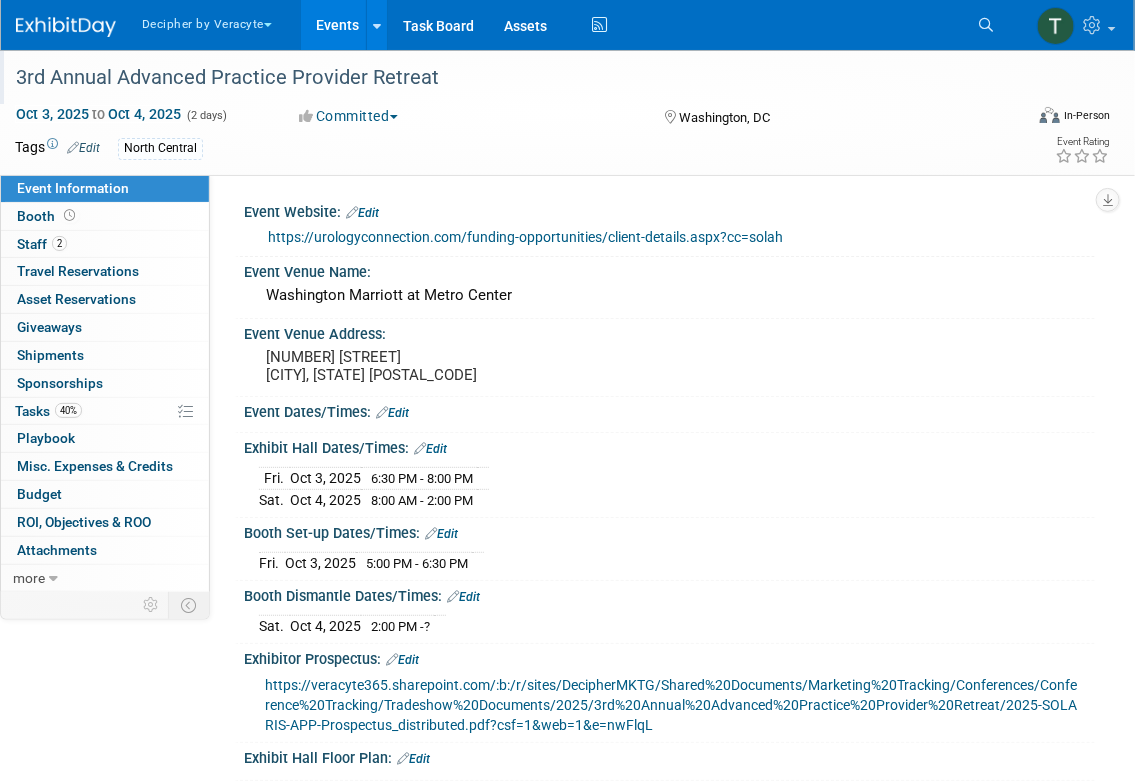 click on "3rd Annual Advanced Practice Provider Retreat" at bounding box center [506, 78] 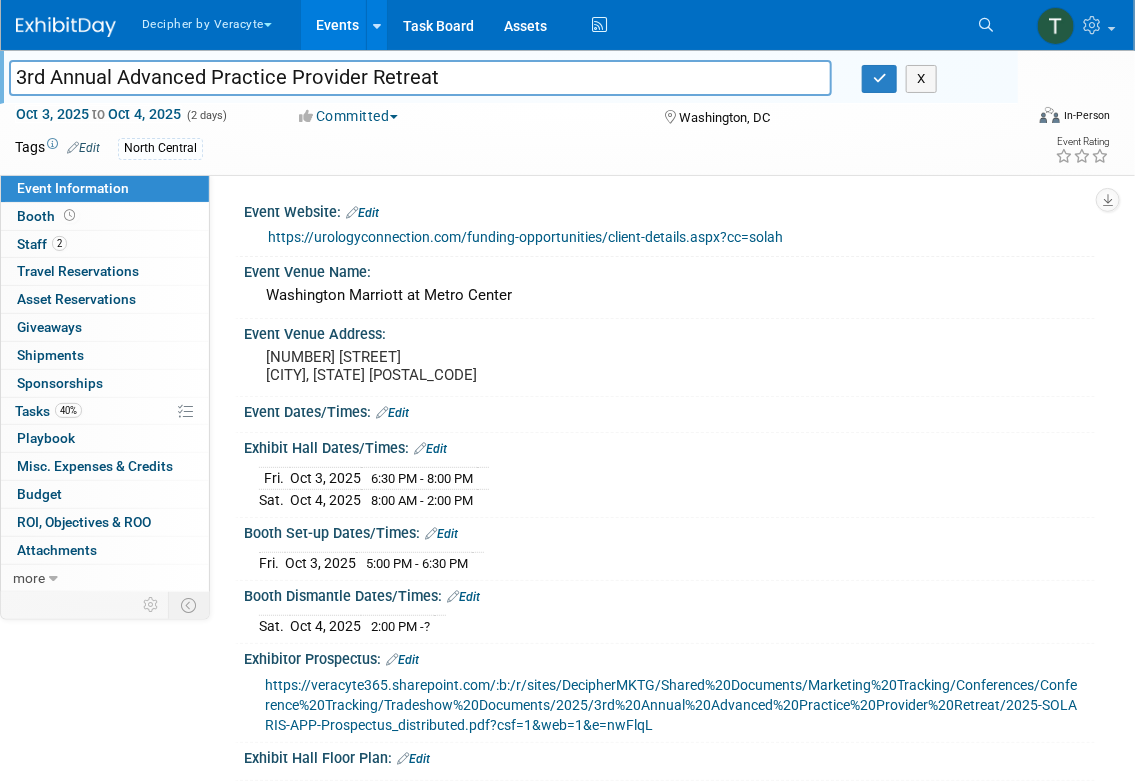 click on "3rd Annual Advanced Practice Provider Retreat" at bounding box center (420, 77) 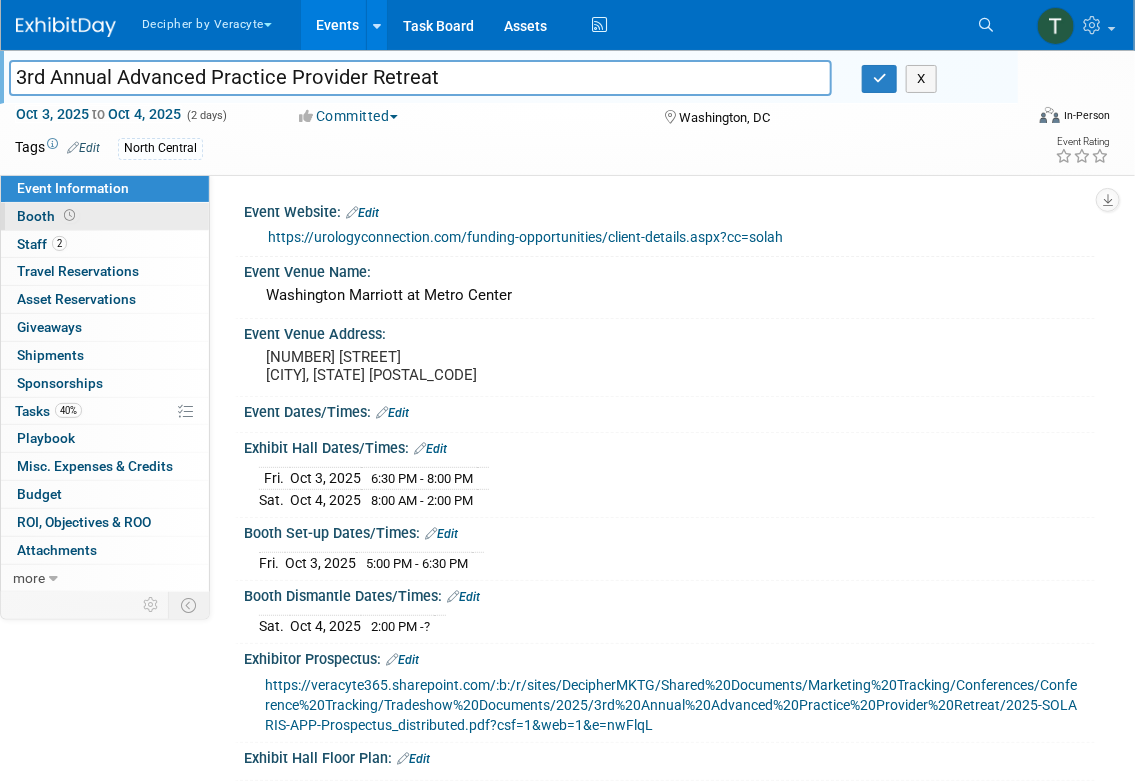 click on "Booth" at bounding box center [105, 216] 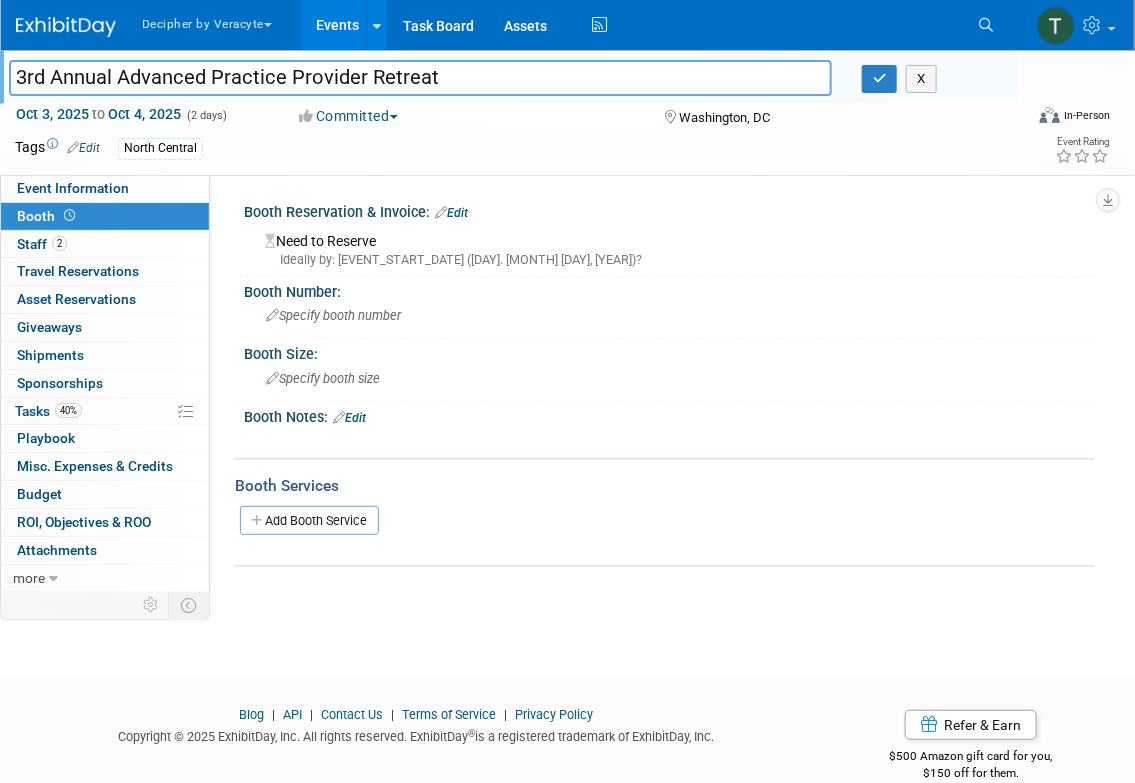 click on "Booth Reservation & Invoice:
Edit" at bounding box center (669, 210) 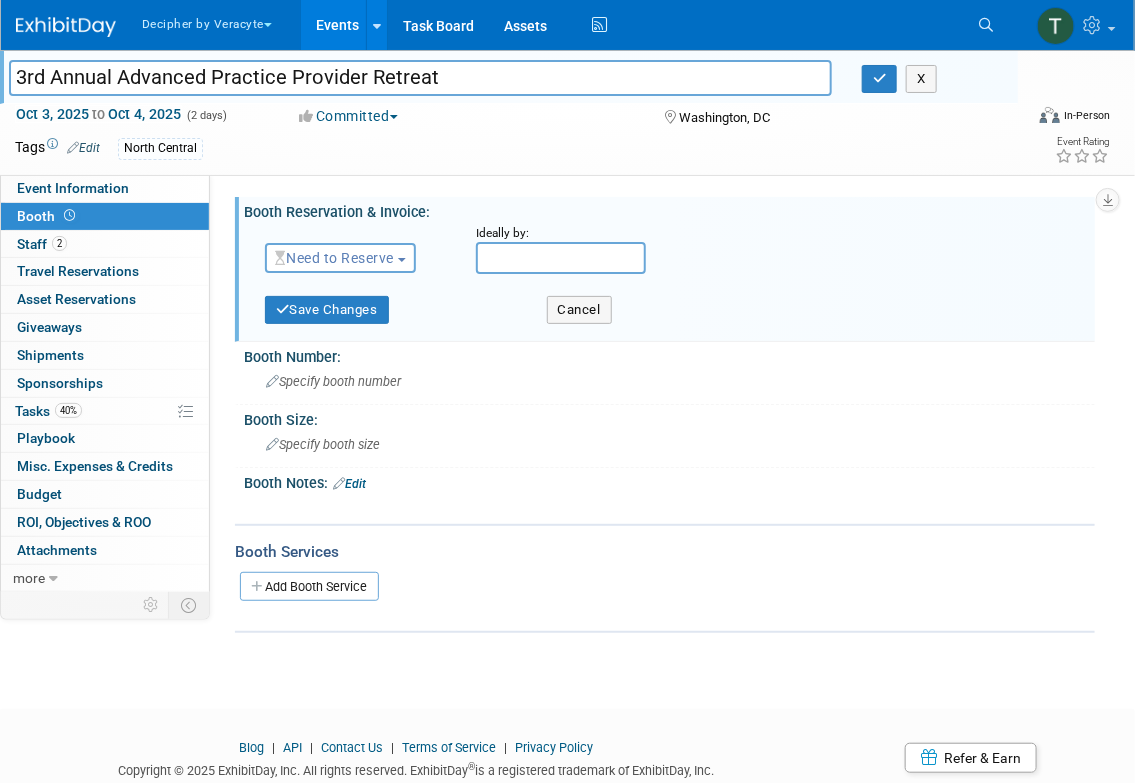 click on "Need to Reserve" at bounding box center (340, 258) 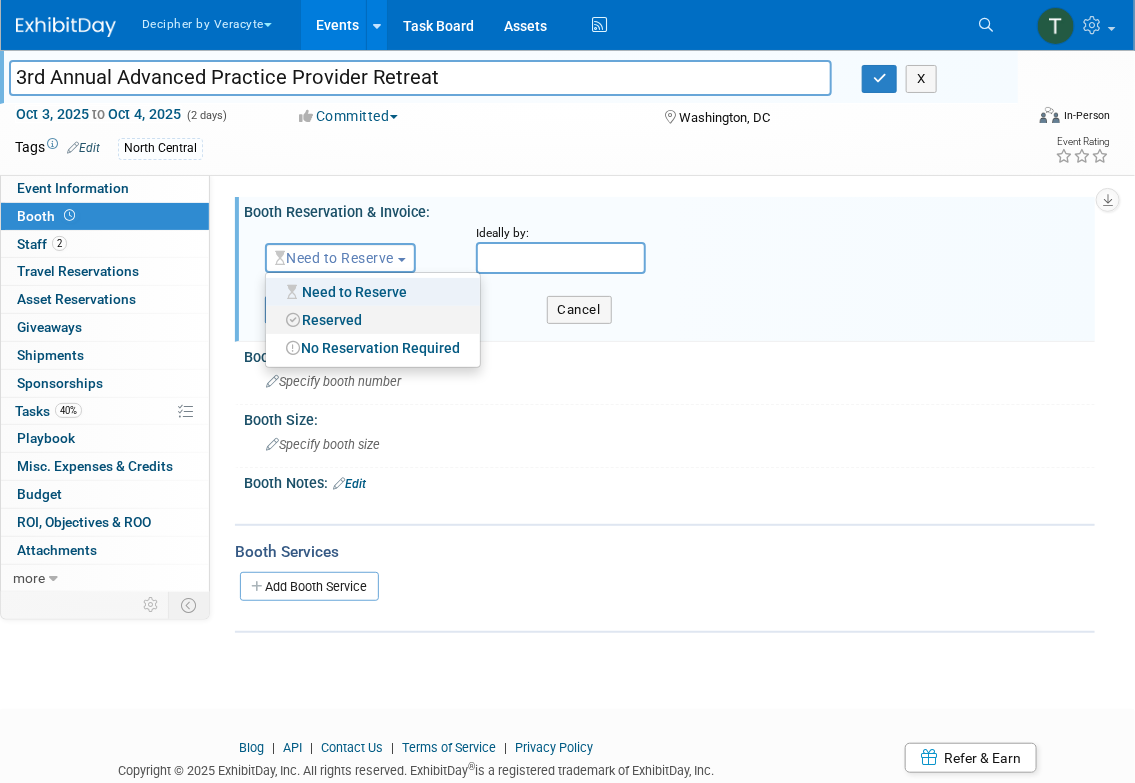 click on "Reserved" at bounding box center (373, 320) 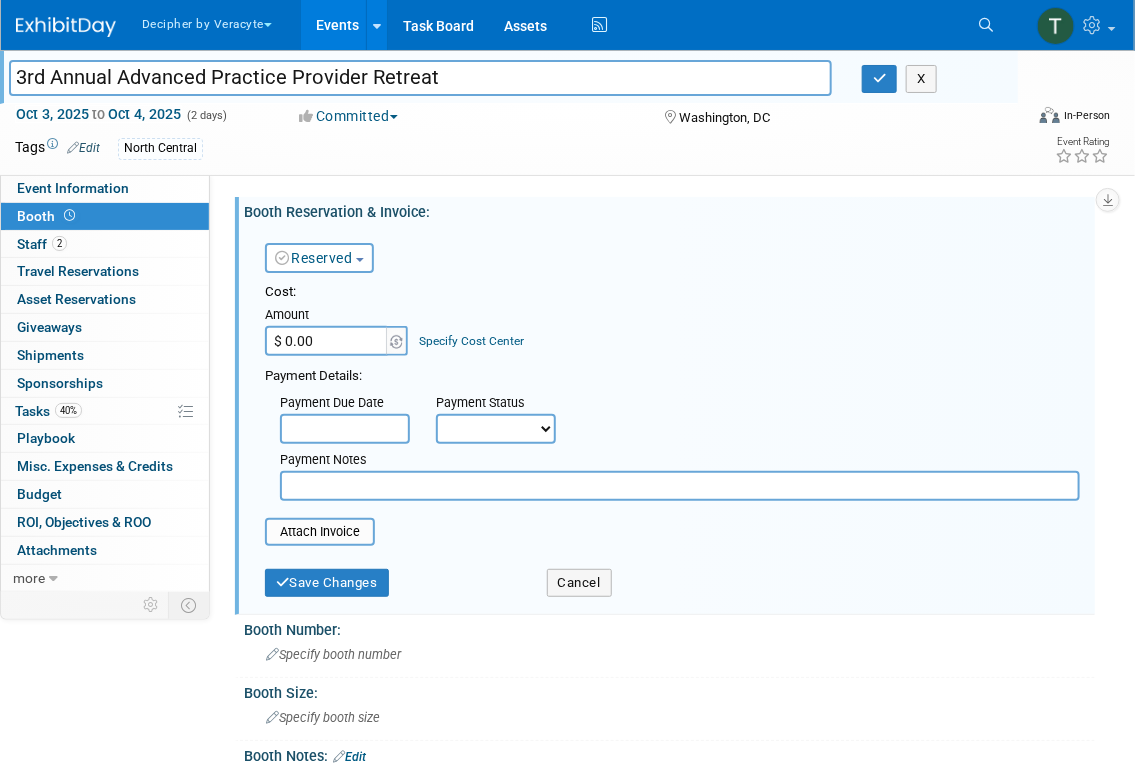 click on "$ 0.00" at bounding box center [327, 341] 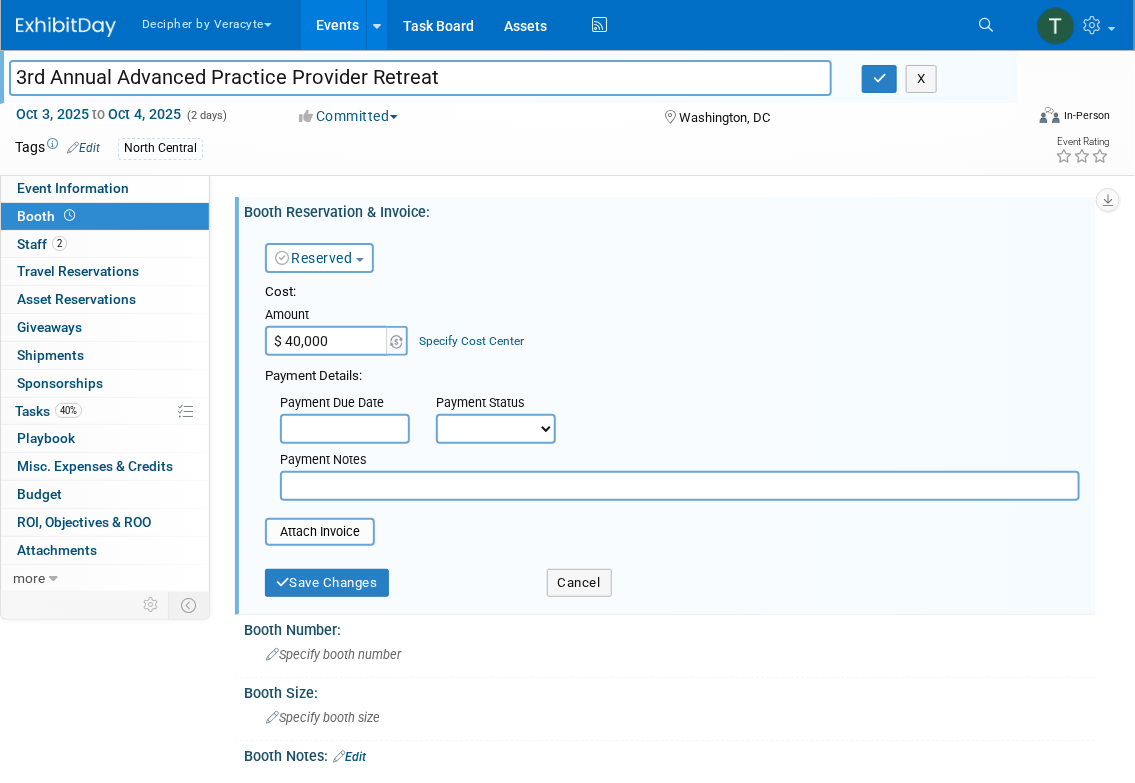 type on "$ 40,000.00" 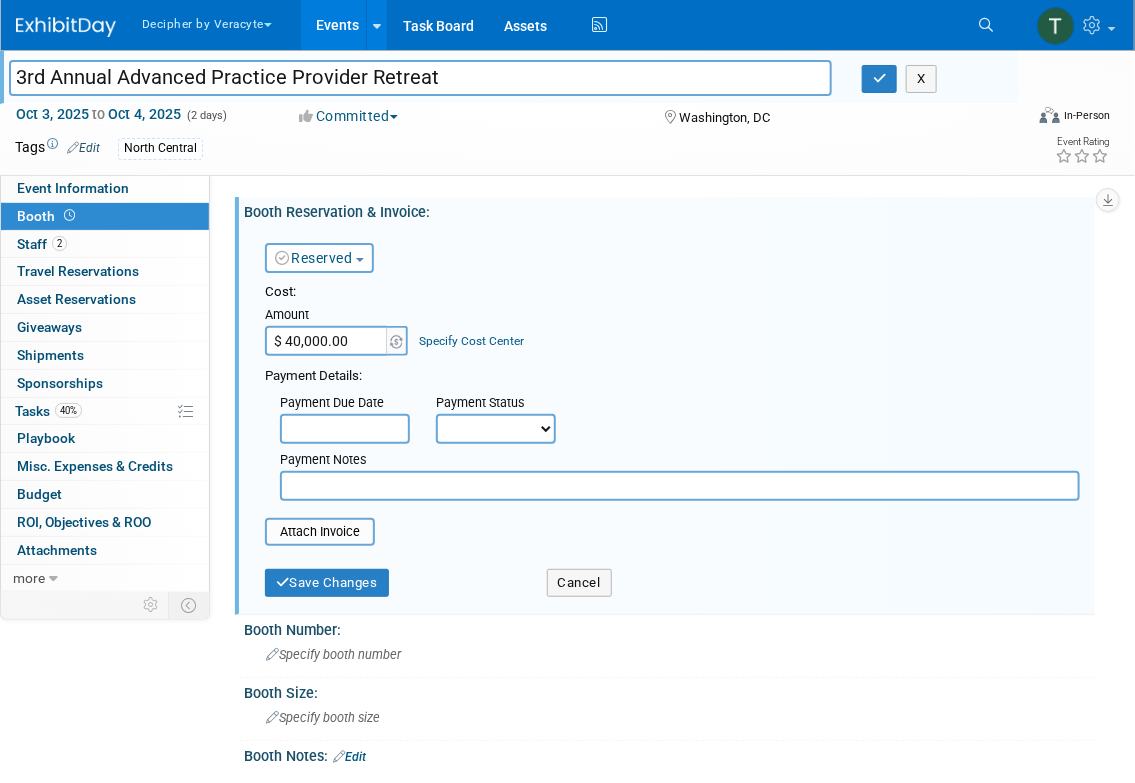 click on "Save Changes
Cancel" at bounding box center [672, 581] 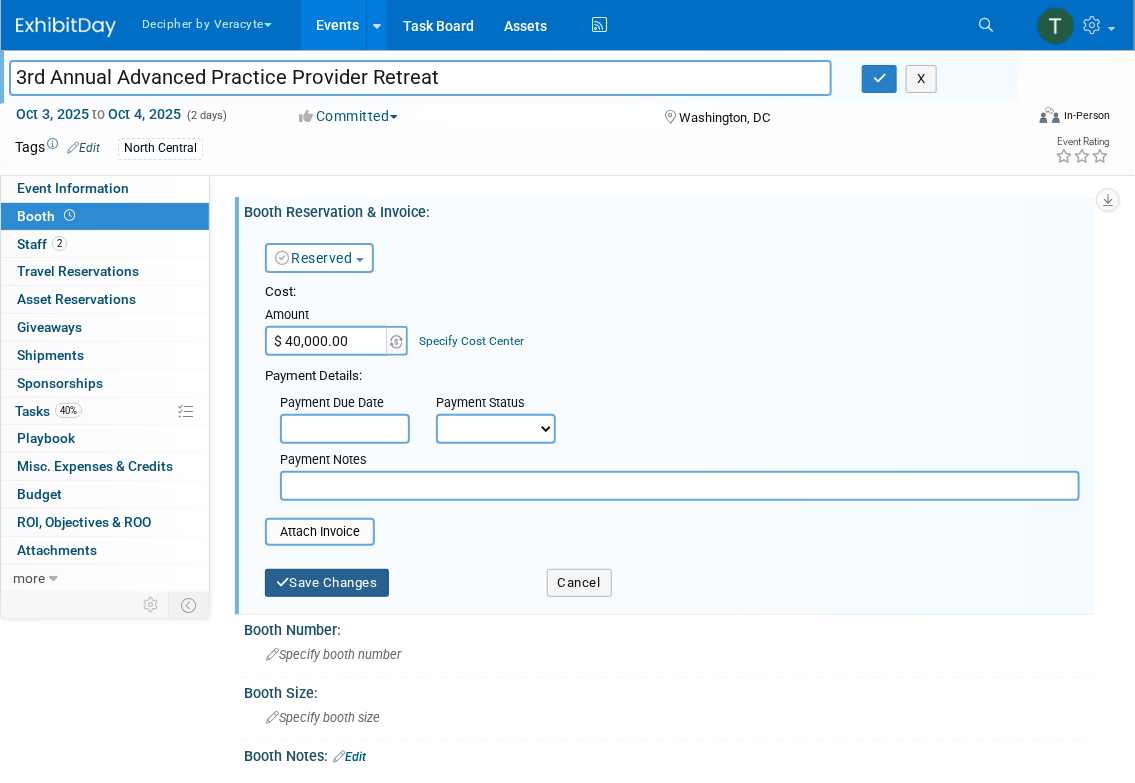 click on "Save Changes" at bounding box center [327, 583] 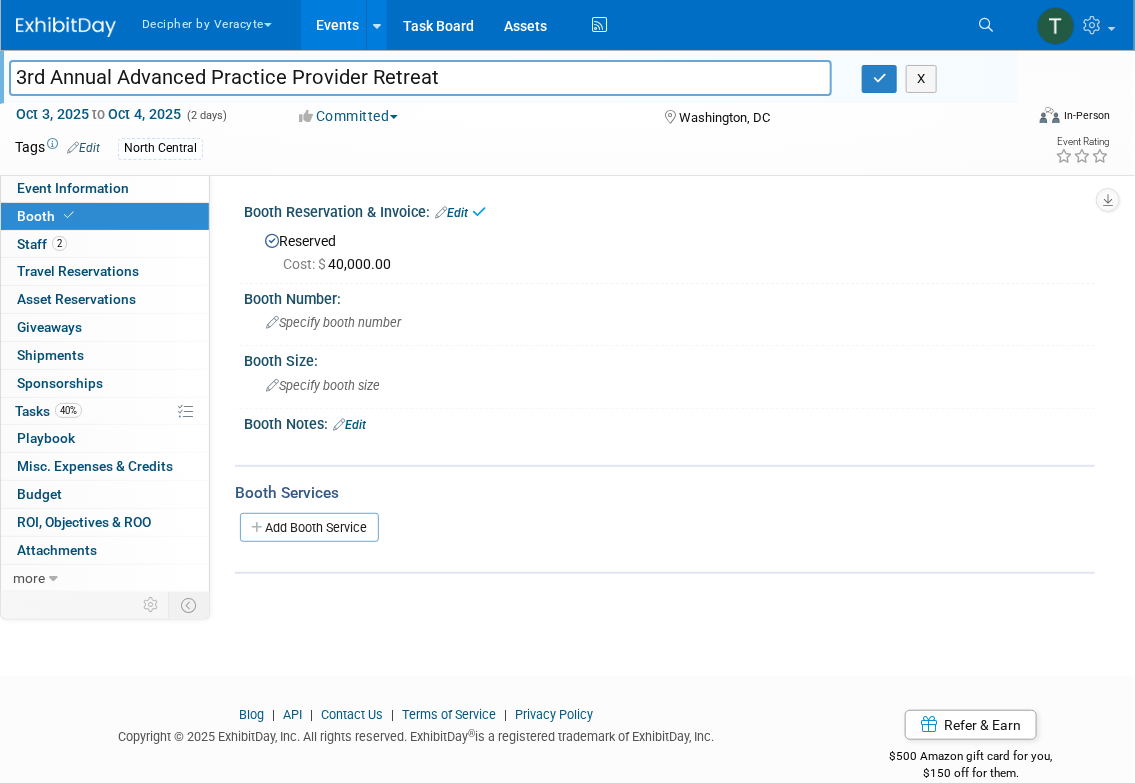 click on "Edit" at bounding box center [451, 213] 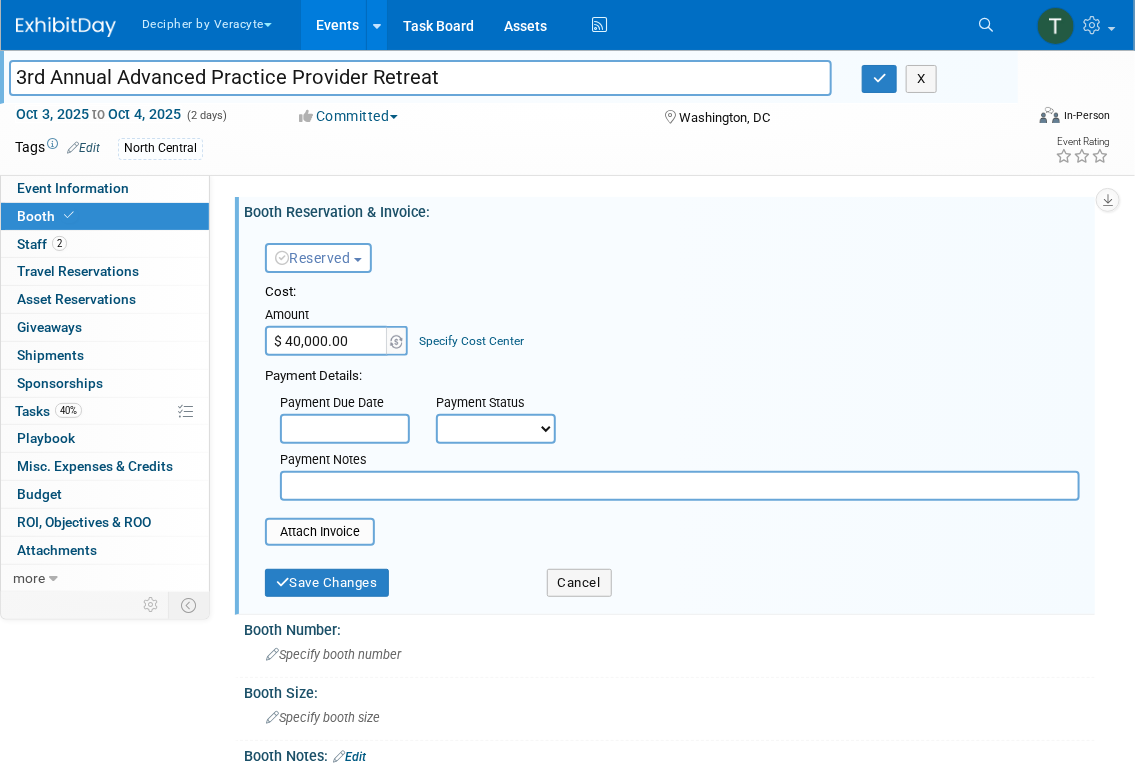 click on "$ 40,000.00" at bounding box center [327, 341] 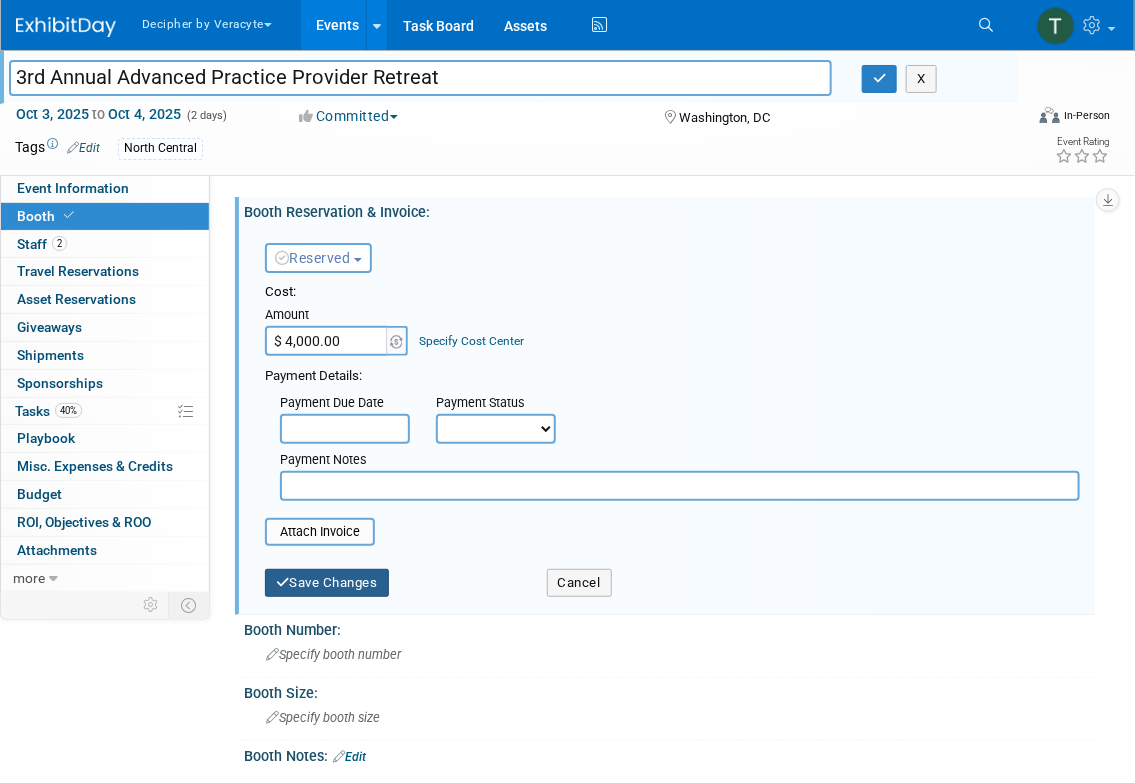 click on "Save Changes" at bounding box center [327, 583] 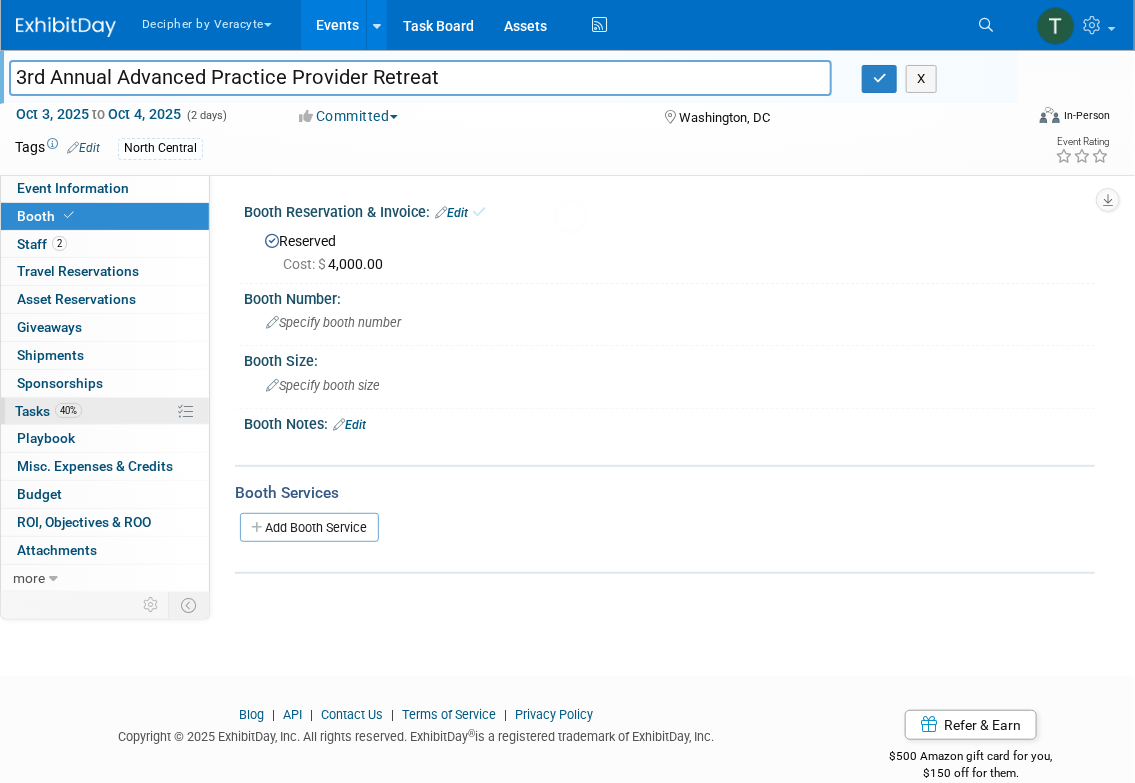 click on "40%
Tasks 40%" at bounding box center (105, 411) 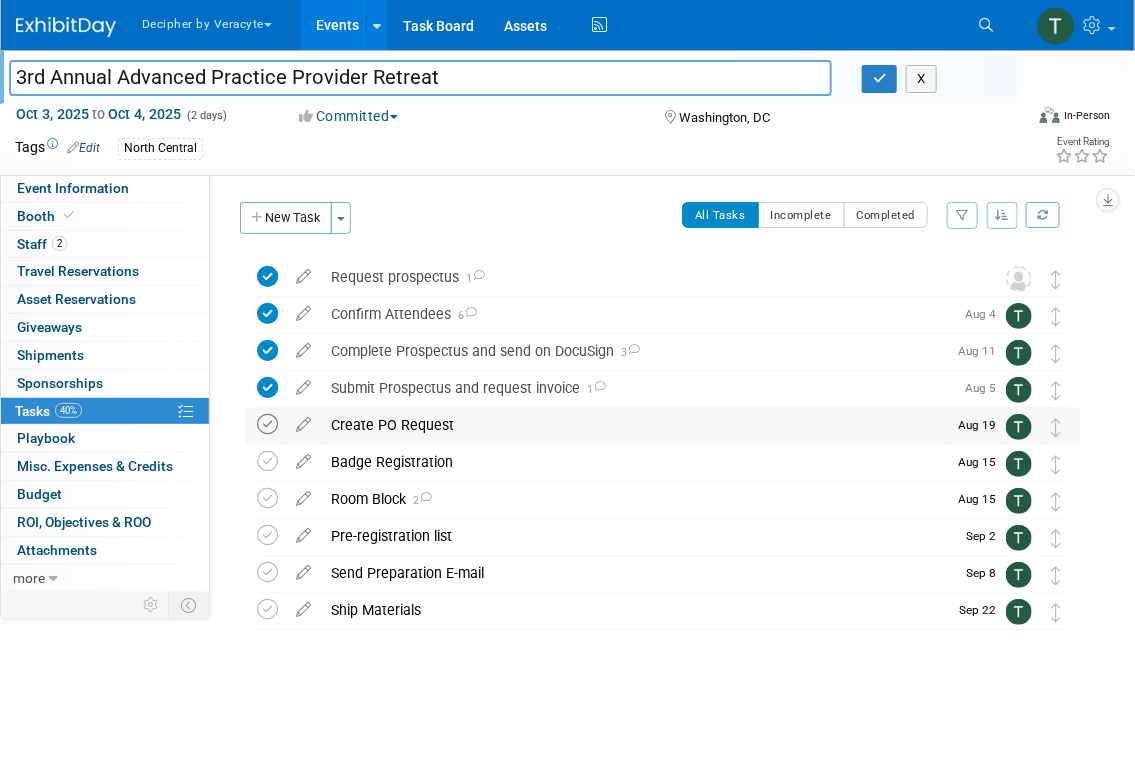 click at bounding box center [267, 424] 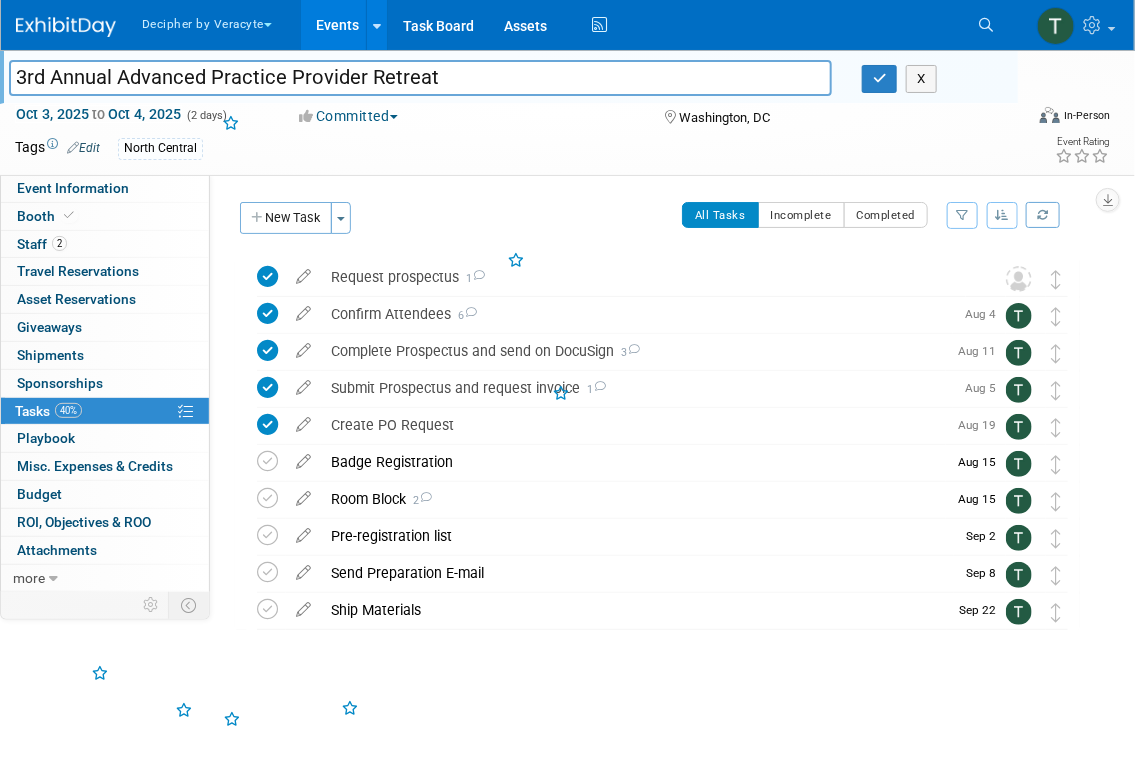 click on "Create PO Request" at bounding box center (633, 425) 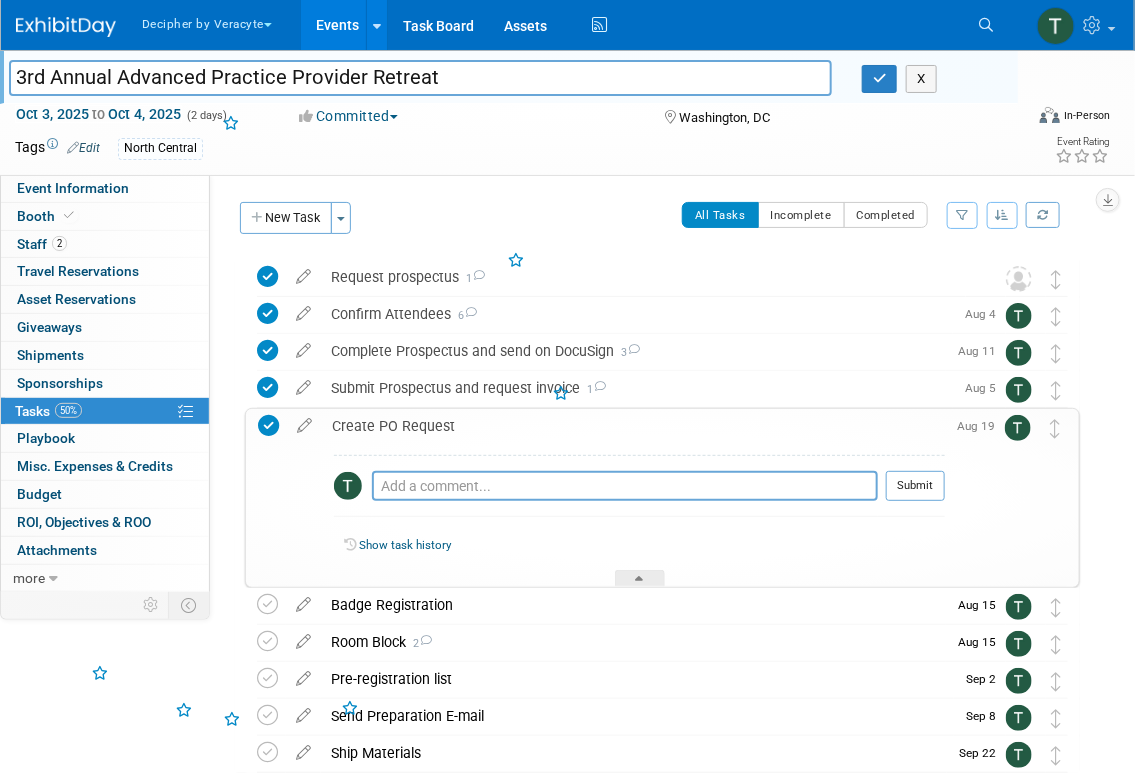 click on "Pro tip: Press Ctrl-Enter to submit comment." at bounding box center (625, 508) 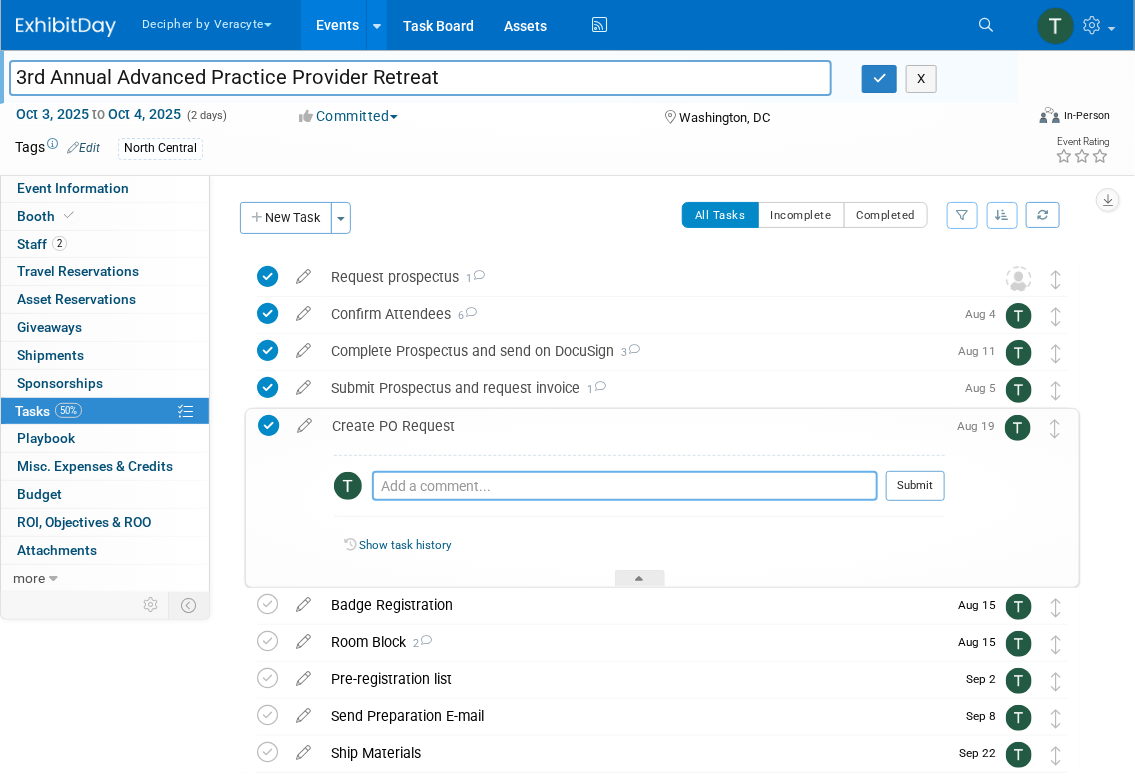 click at bounding box center (625, 486) 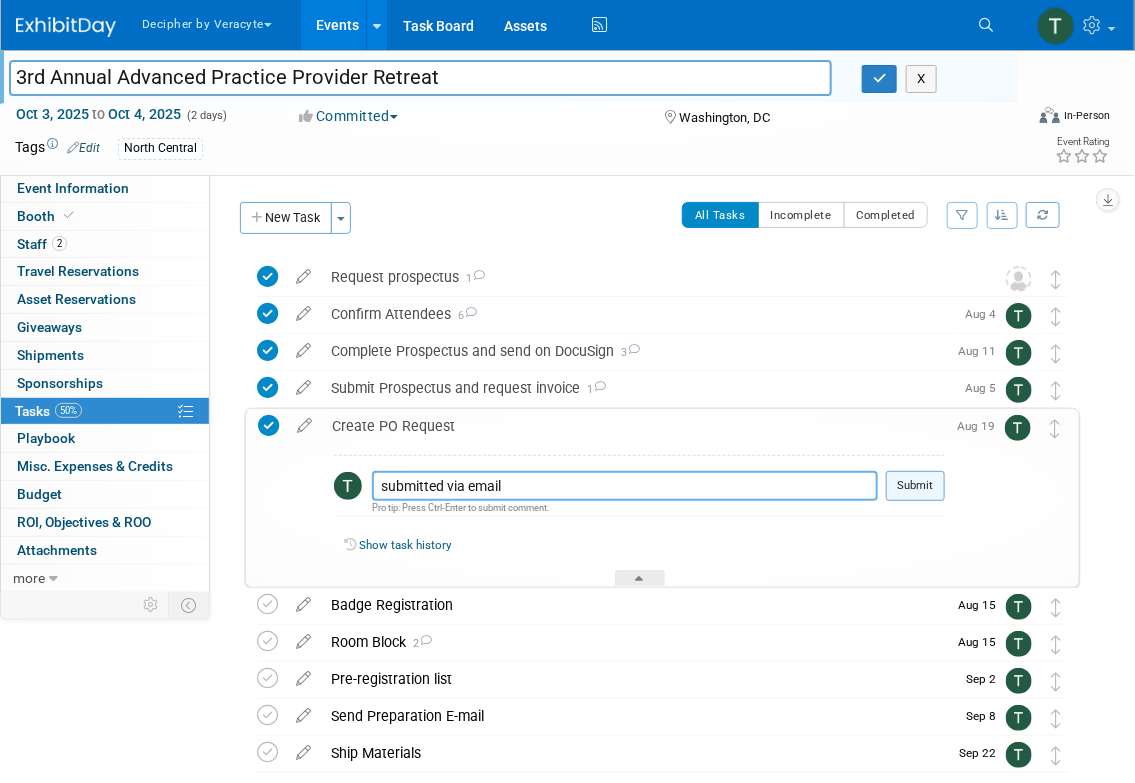 type on "submitted via email" 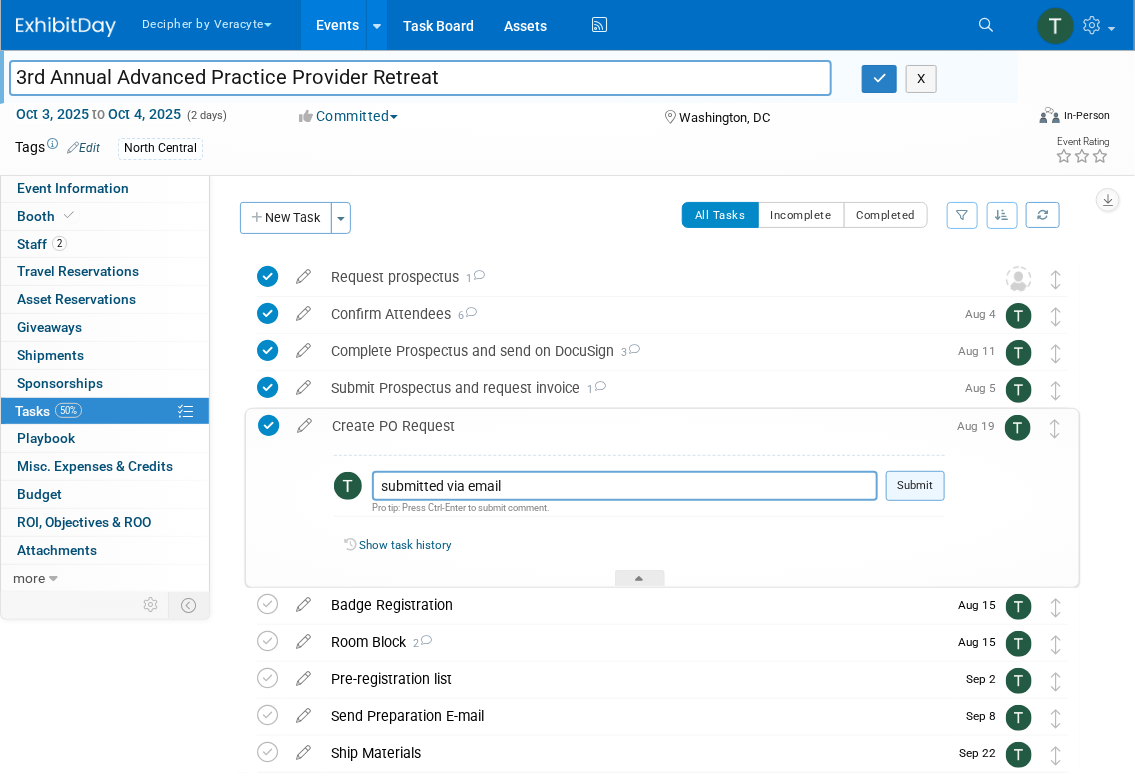 click on "Submit" at bounding box center [915, 486] 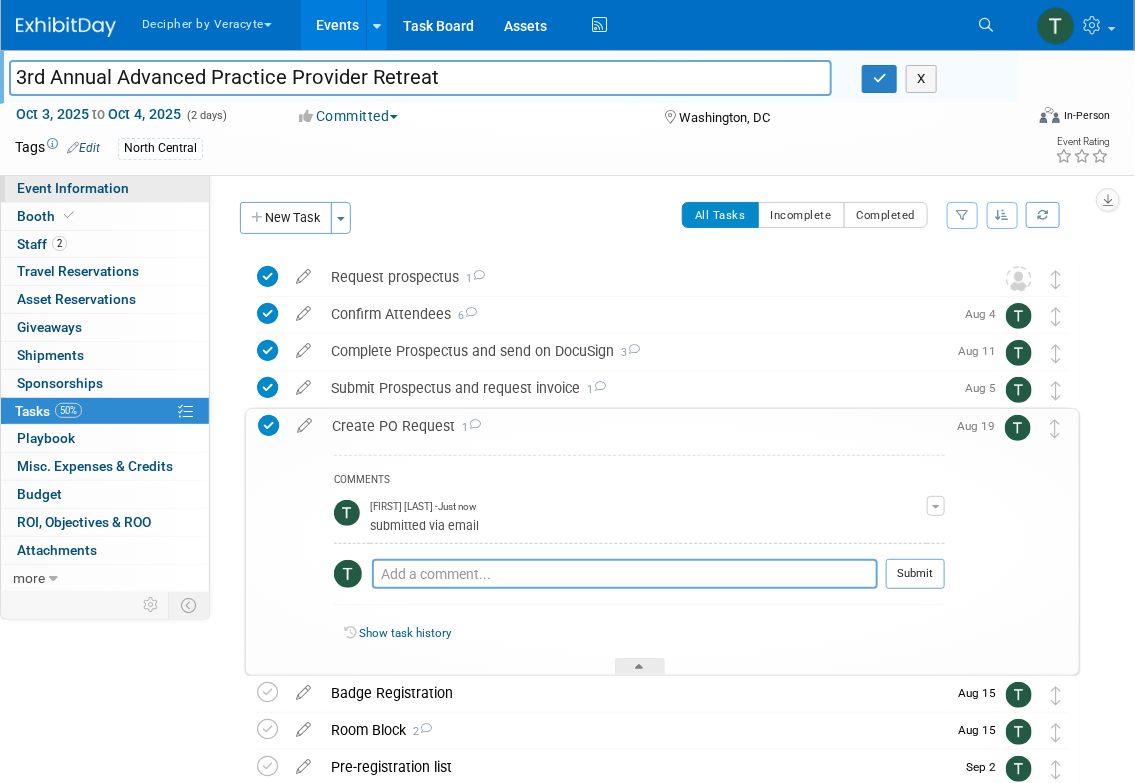 click on "Event Information" at bounding box center [105, 188] 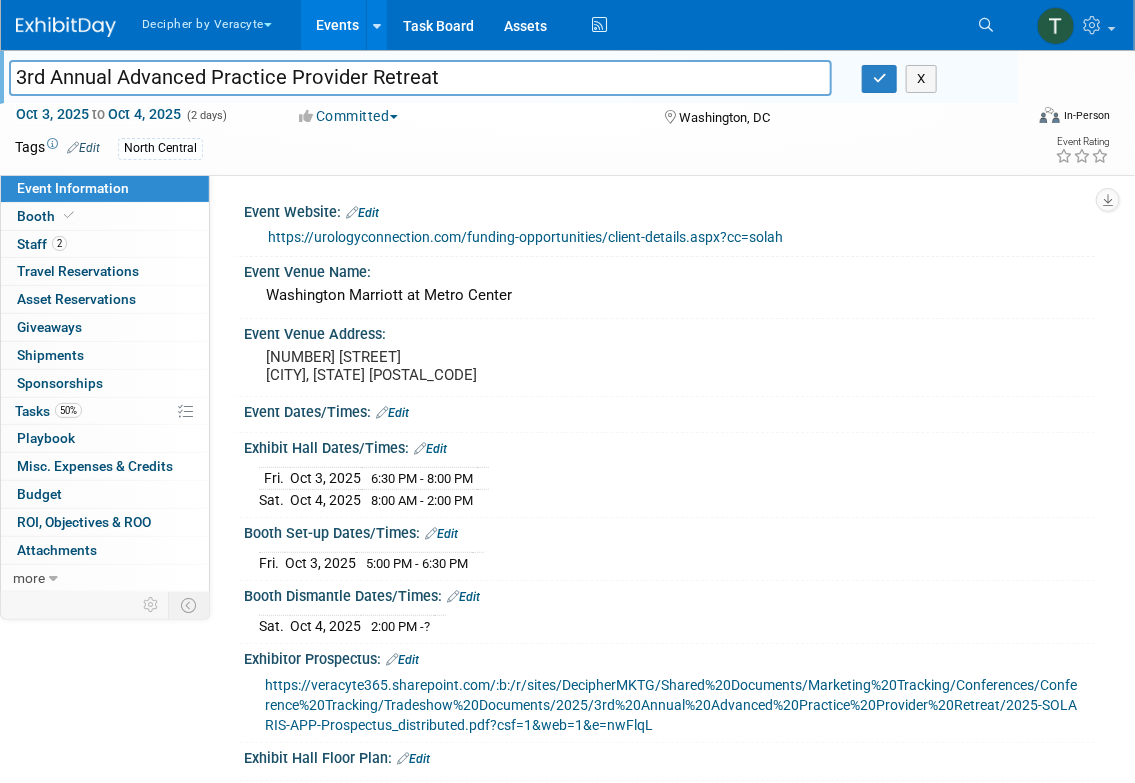 scroll, scrollTop: 109, scrollLeft: 0, axis: vertical 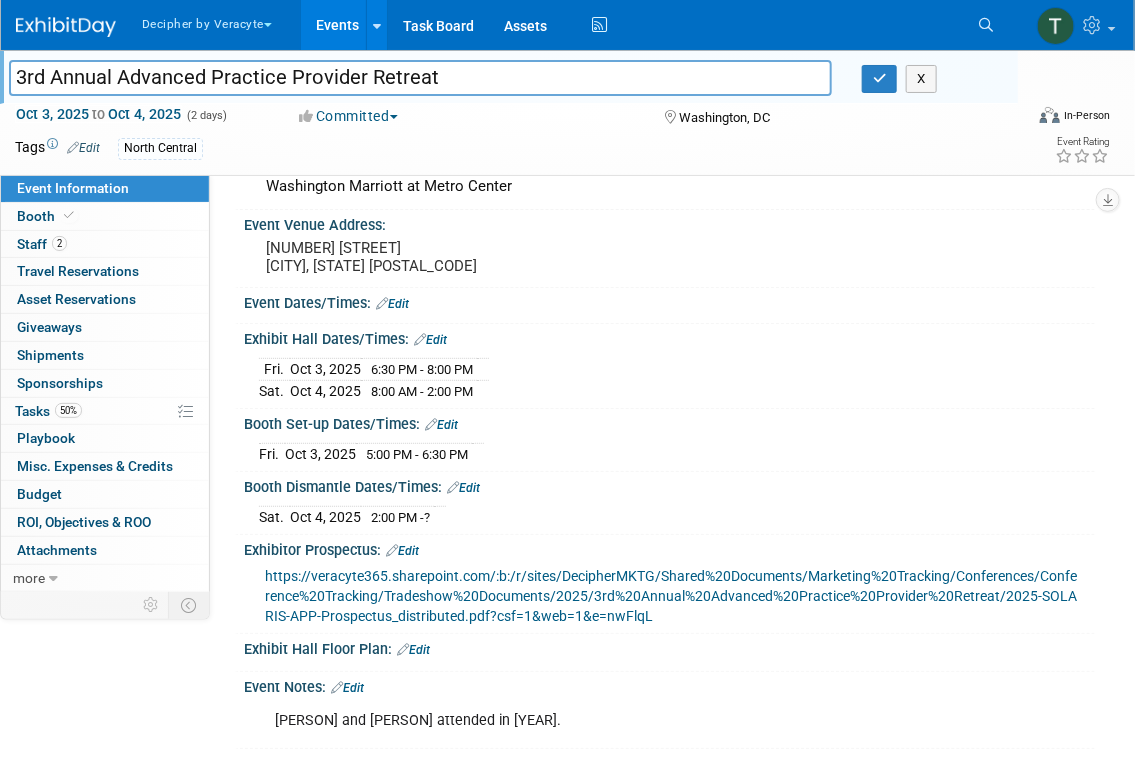 click on "Event Notes:
Edit" at bounding box center (669, 685) 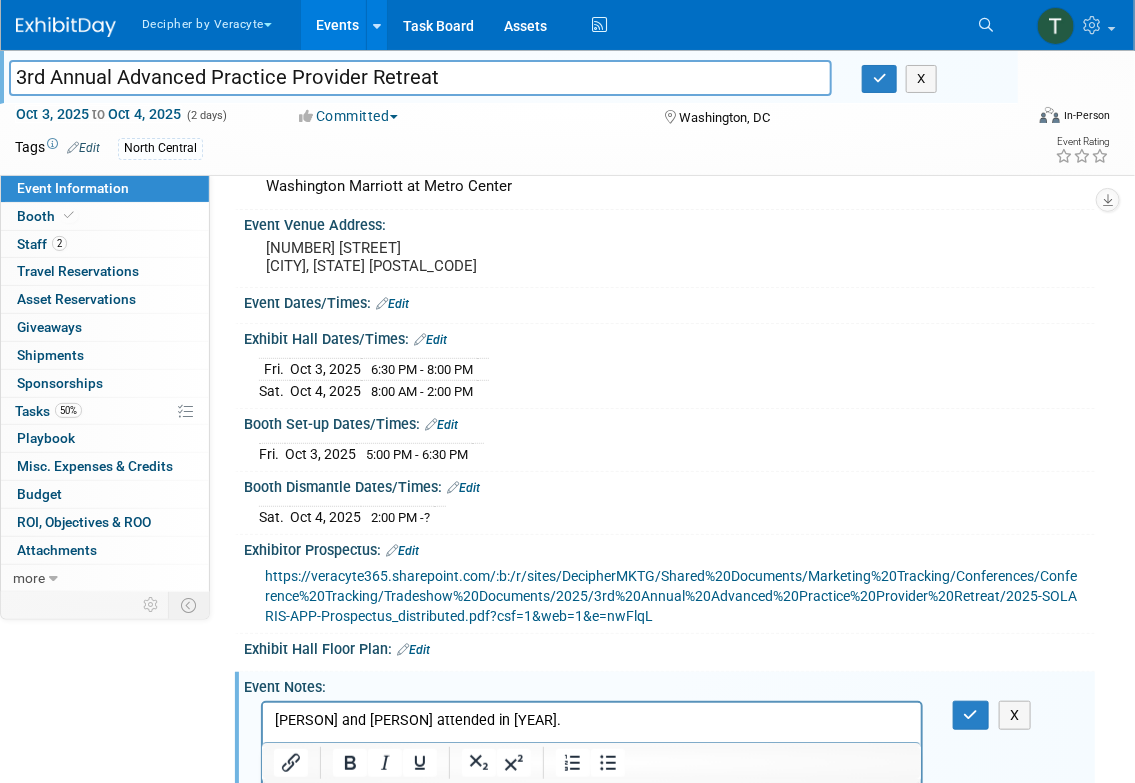 scroll, scrollTop: 192, scrollLeft: 0, axis: vertical 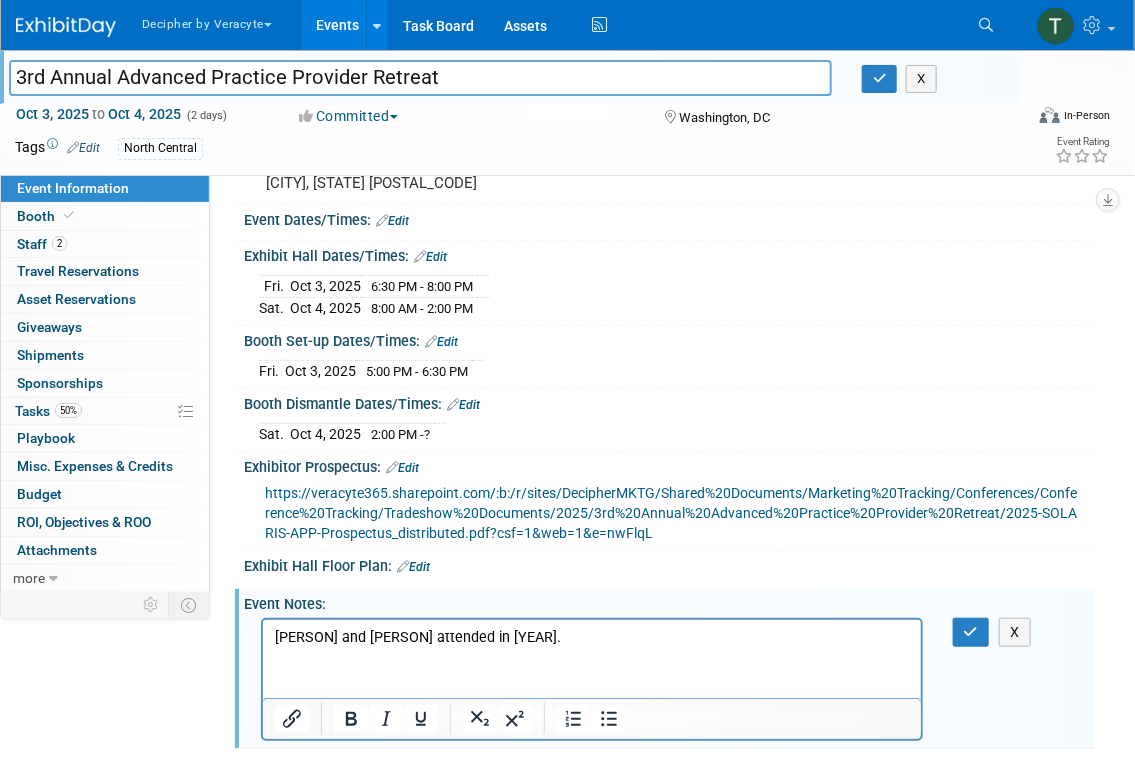 click on "Adam and Trevor attended in 2024." at bounding box center (591, 637) 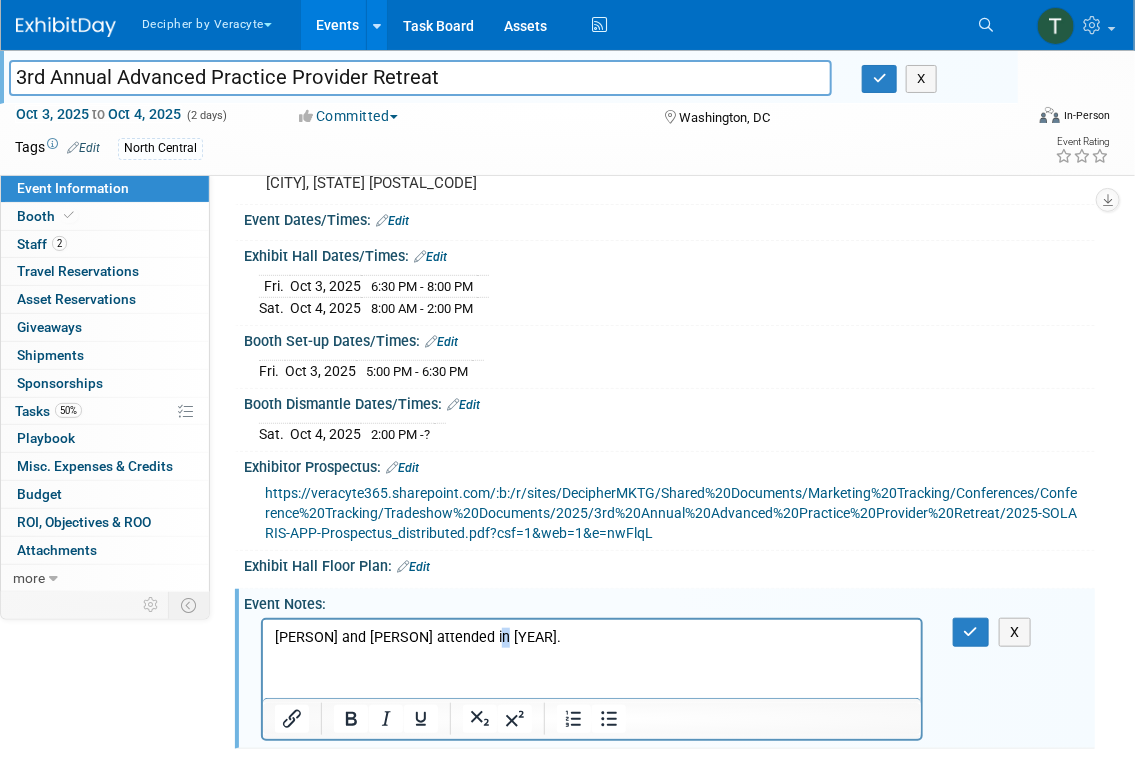 click on "Adam and Trevor attended in 2024." at bounding box center [591, 637] 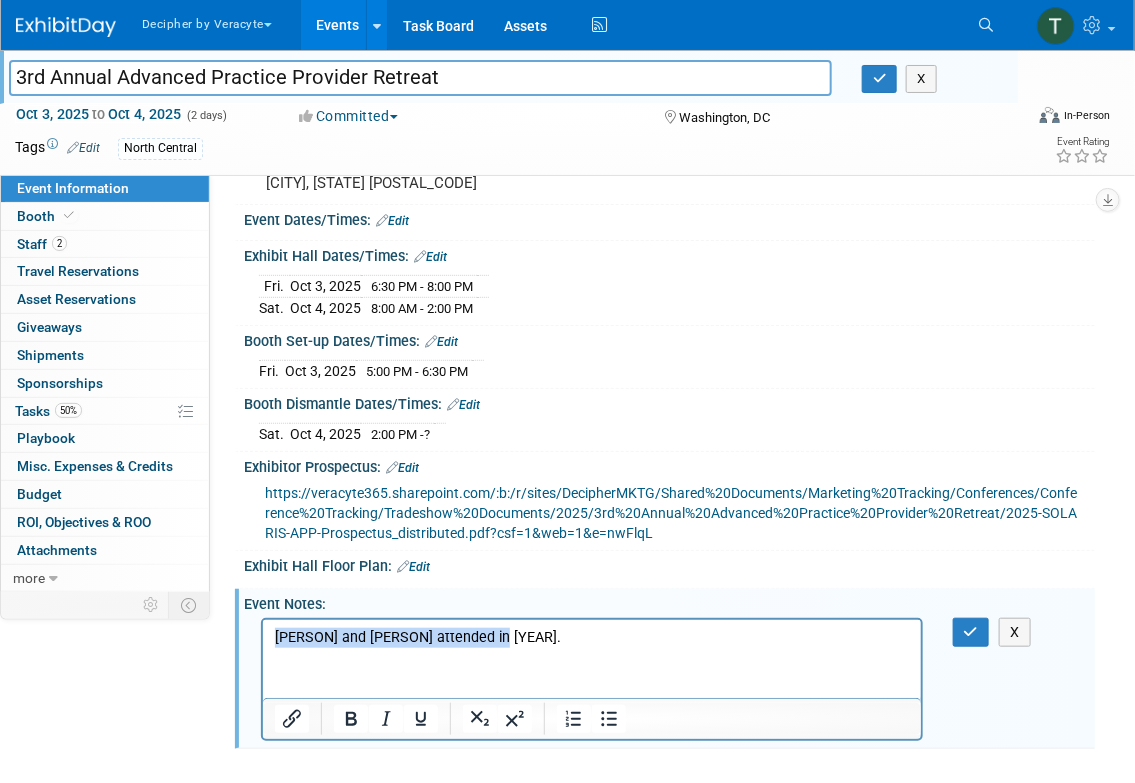 click on "Adam and Trevor attended in 2024." at bounding box center [591, 637] 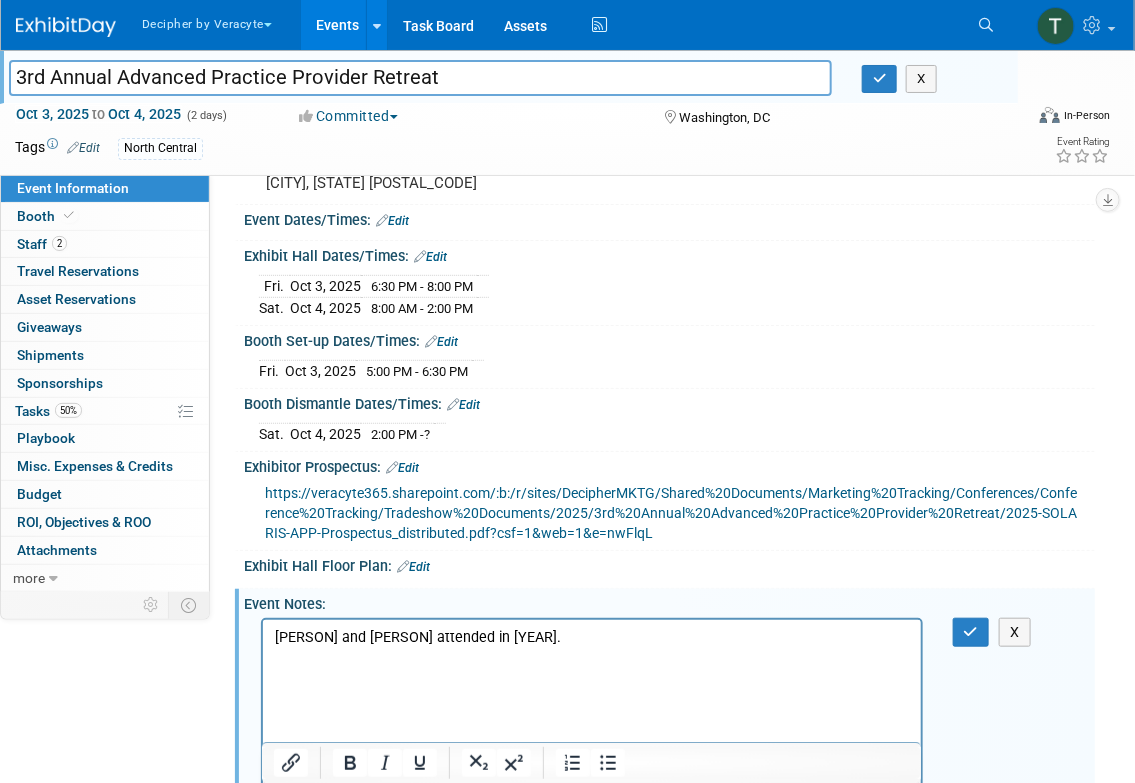 scroll, scrollTop: 414, scrollLeft: 0, axis: vertical 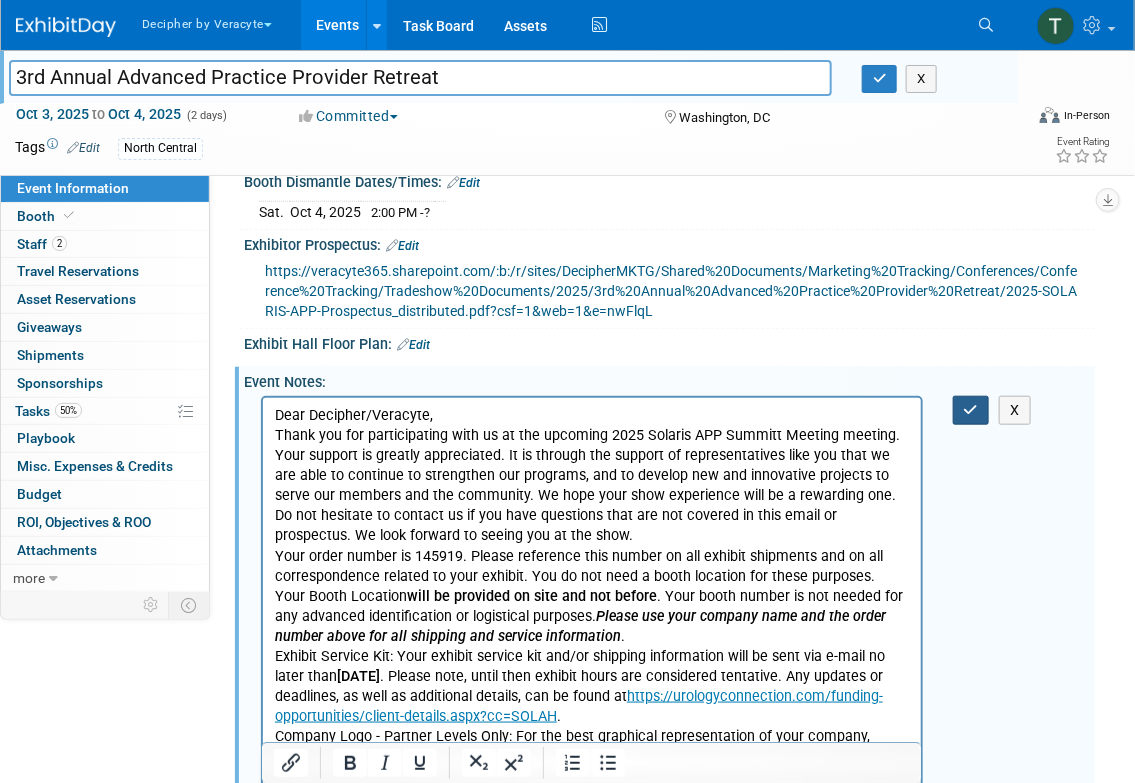 click at bounding box center (971, 410) 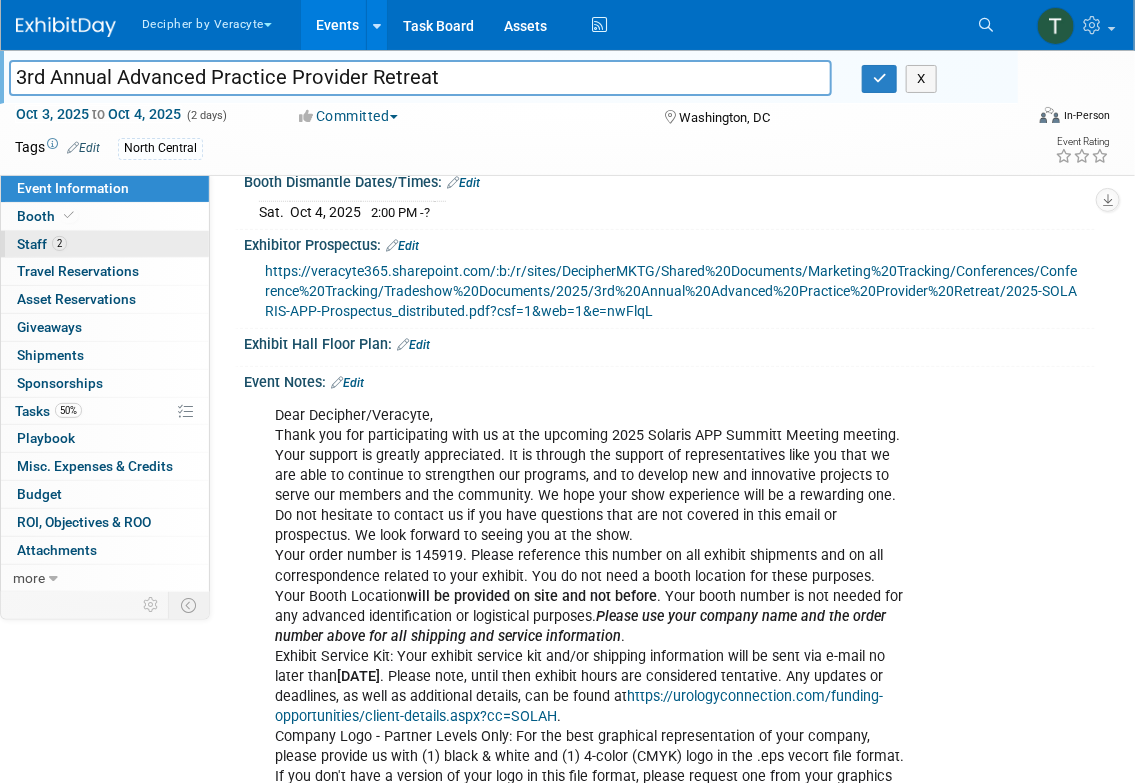 click on "2
Staff 2" at bounding box center [105, 244] 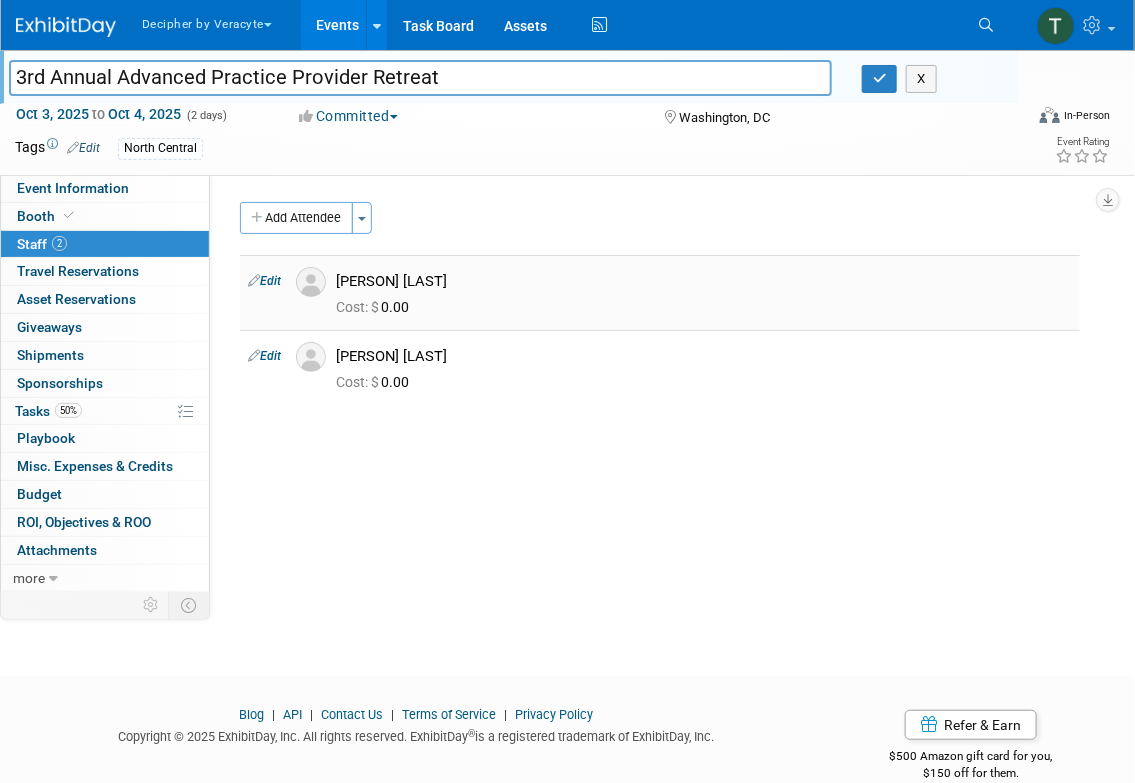click on "Adam Elias" at bounding box center [704, 281] 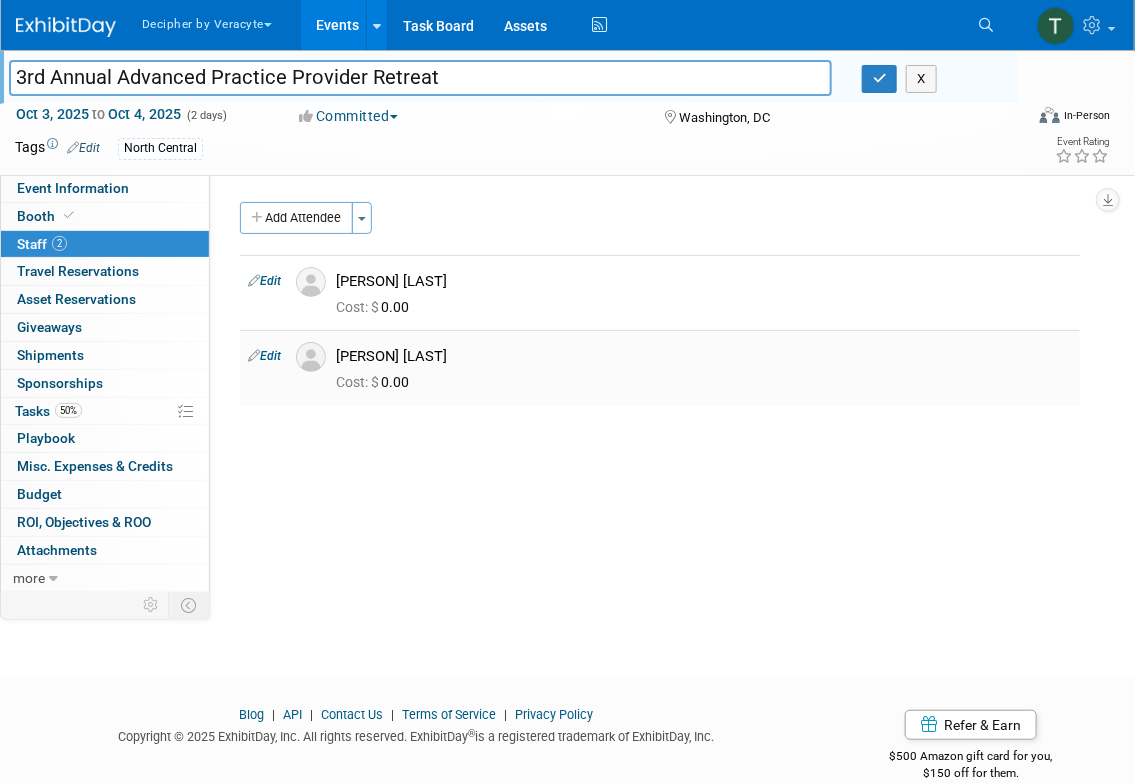 click on "Cost: $  0.00" at bounding box center [376, 382] 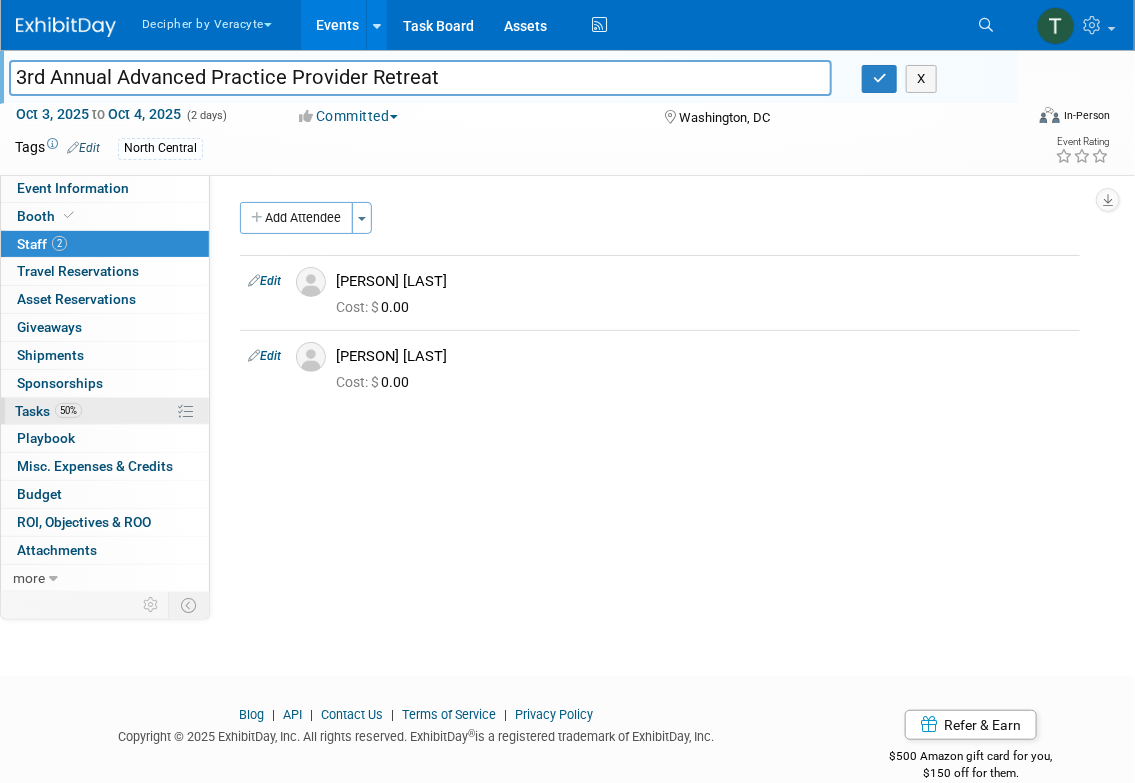 click on "50%
Tasks 50%" at bounding box center [105, 411] 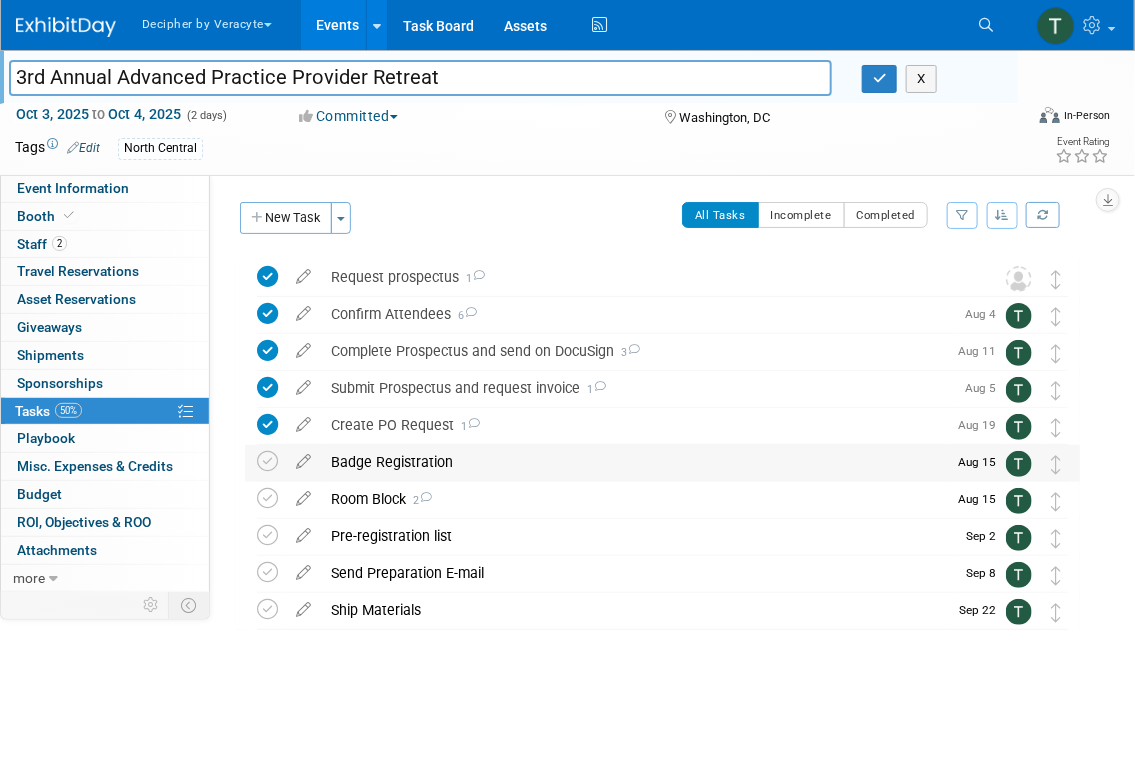click on "Badge Registration
Pro tip: Press Ctrl-Enter to submit comment.
Submit
Show task history
Aug 15" at bounding box center [662, 463] 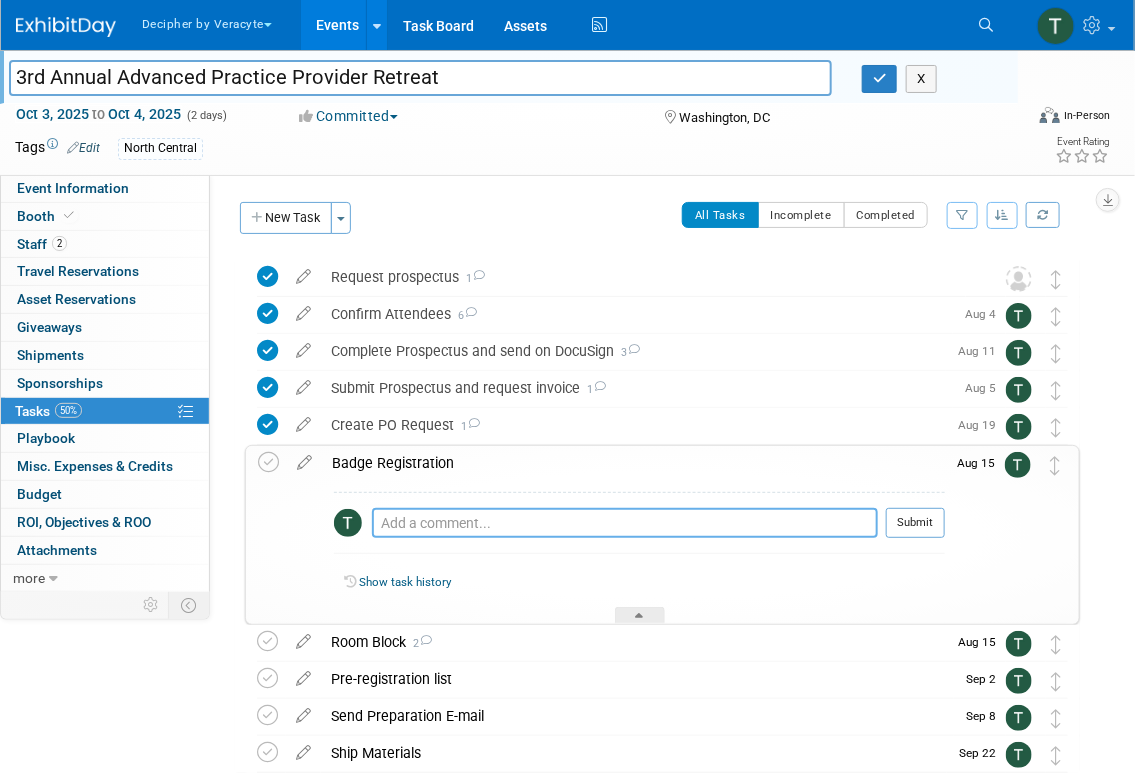 click at bounding box center [625, 523] 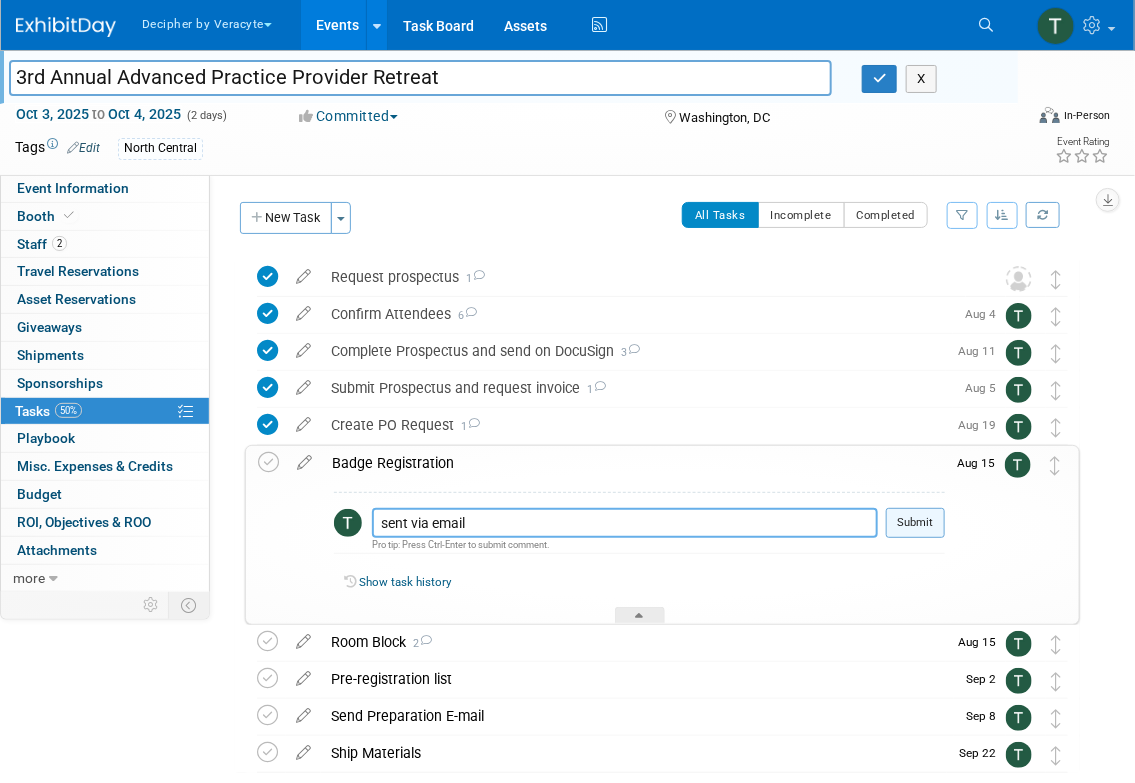 type on "sent via email" 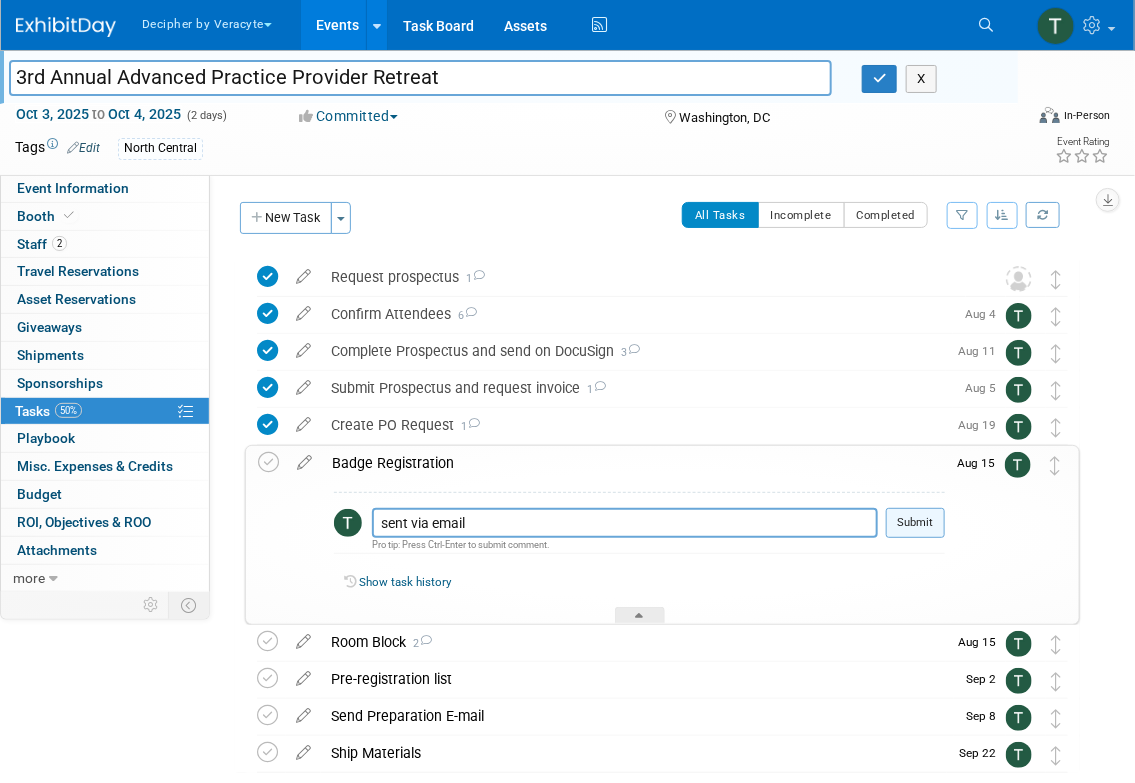 click on "Submit" at bounding box center [915, 523] 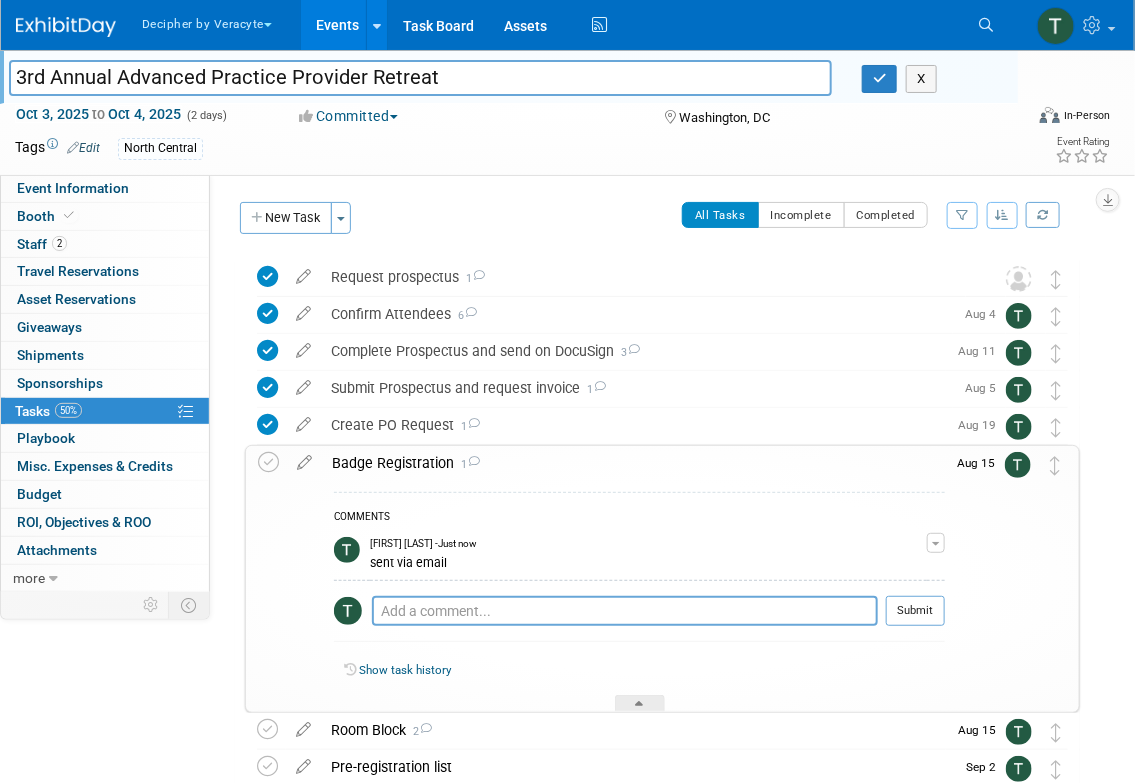 click at bounding box center (272, 578) 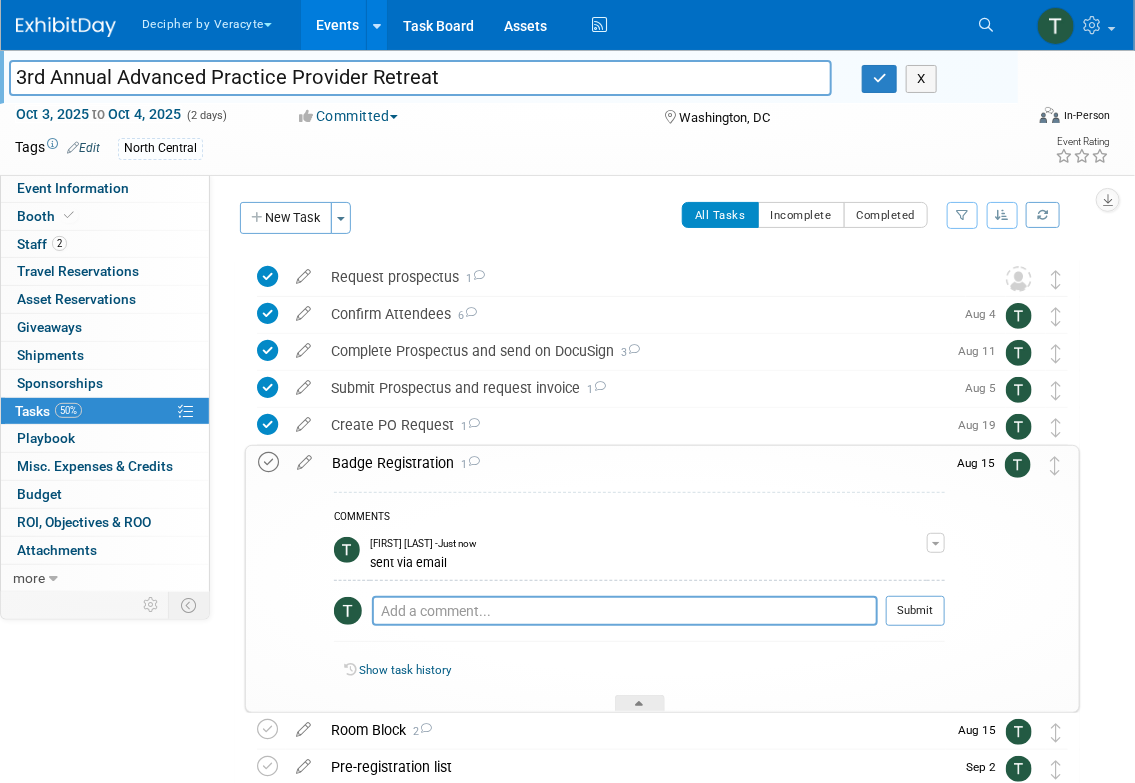 click at bounding box center [268, 462] 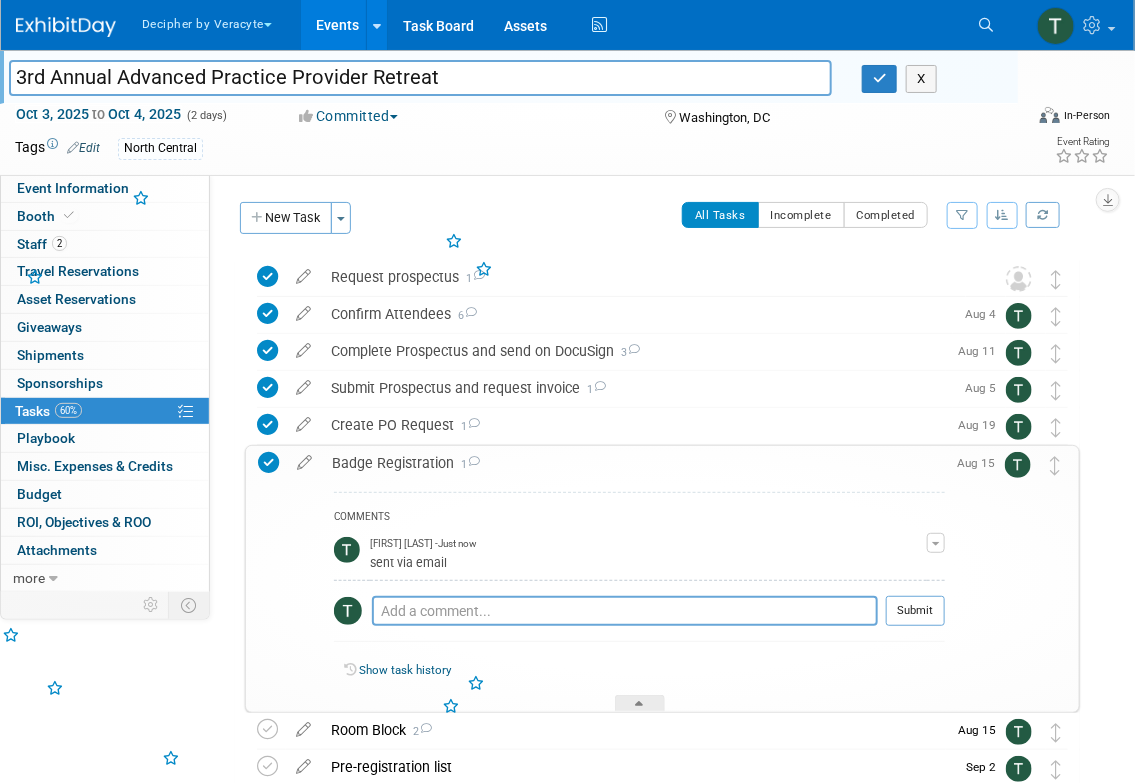 click on "Badge Registration
1" at bounding box center [633, 463] 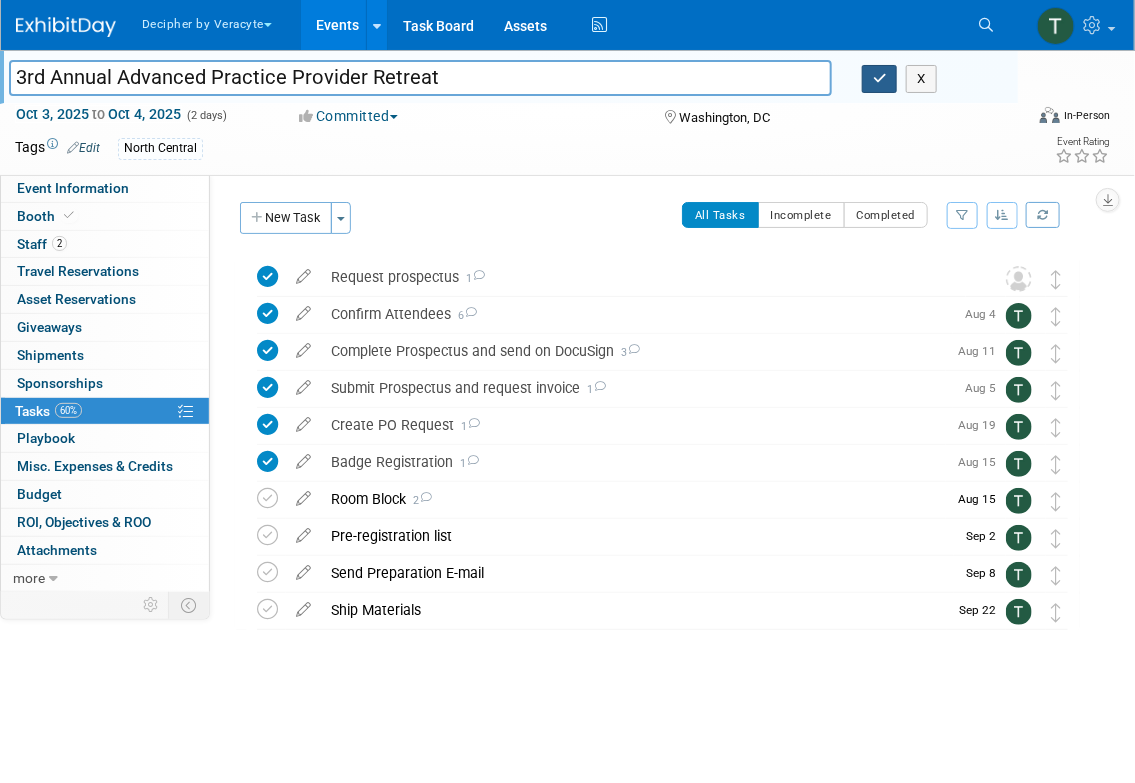 click at bounding box center [880, 79] 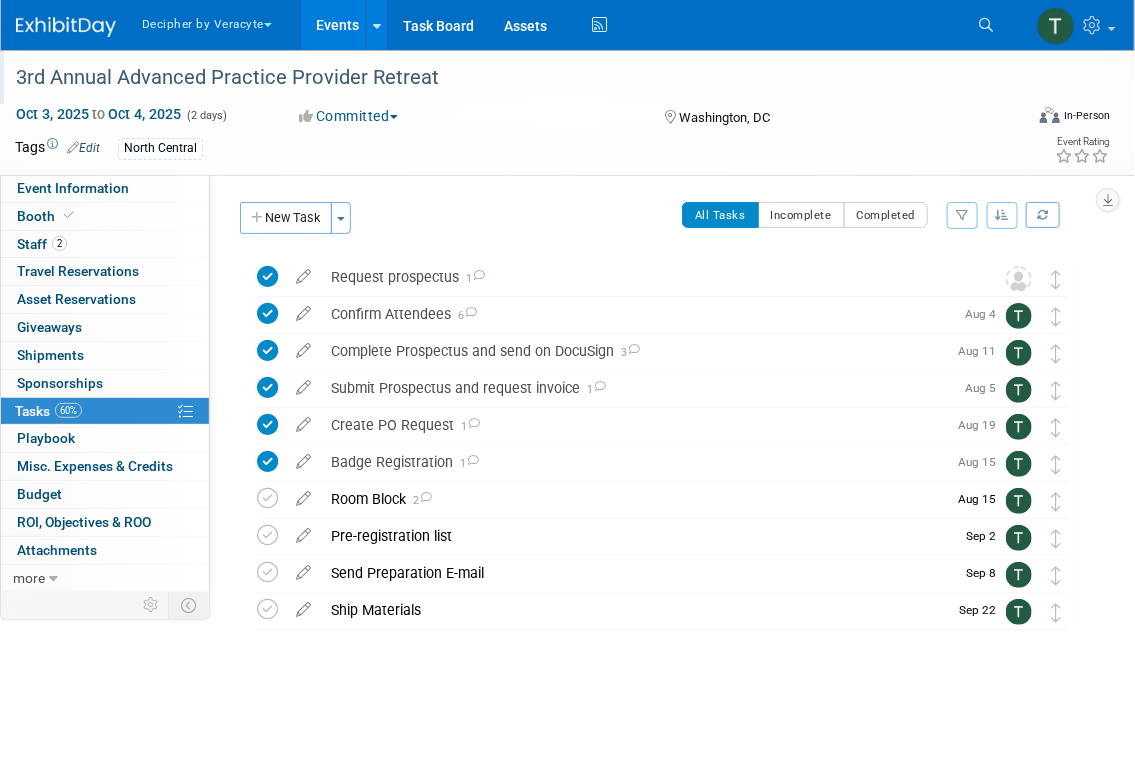 click on "Events" at bounding box center (337, 25) 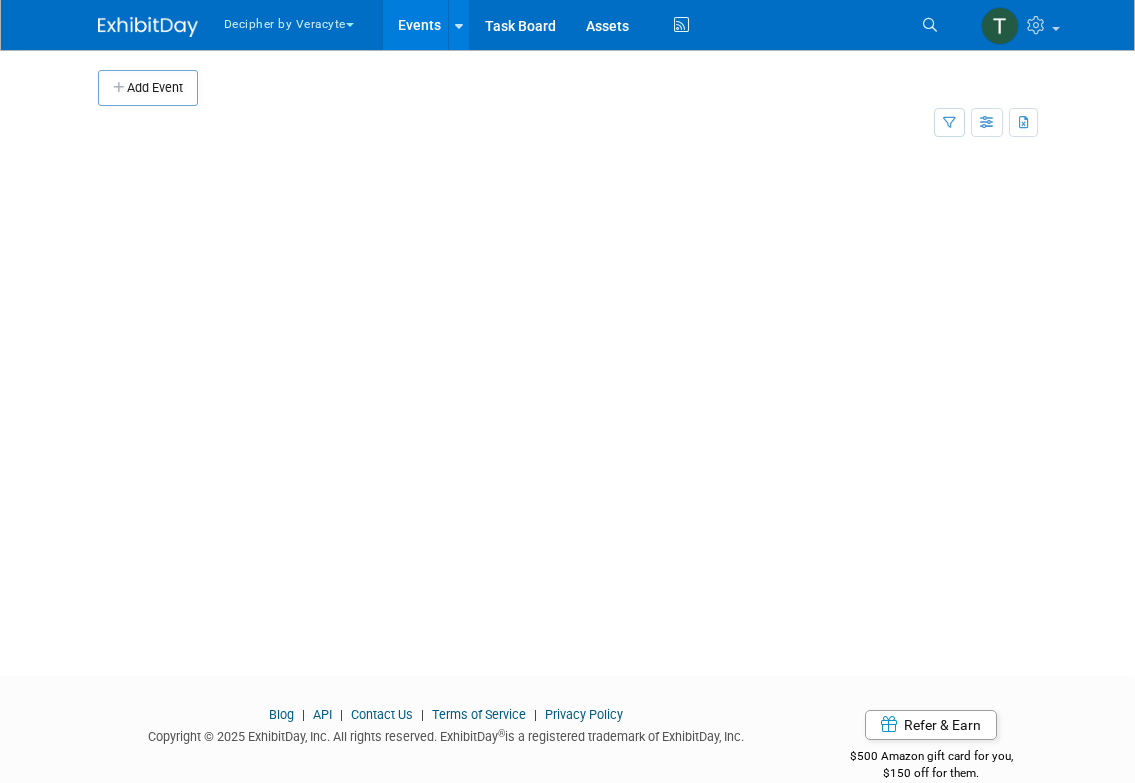 scroll, scrollTop: 0, scrollLeft: 0, axis: both 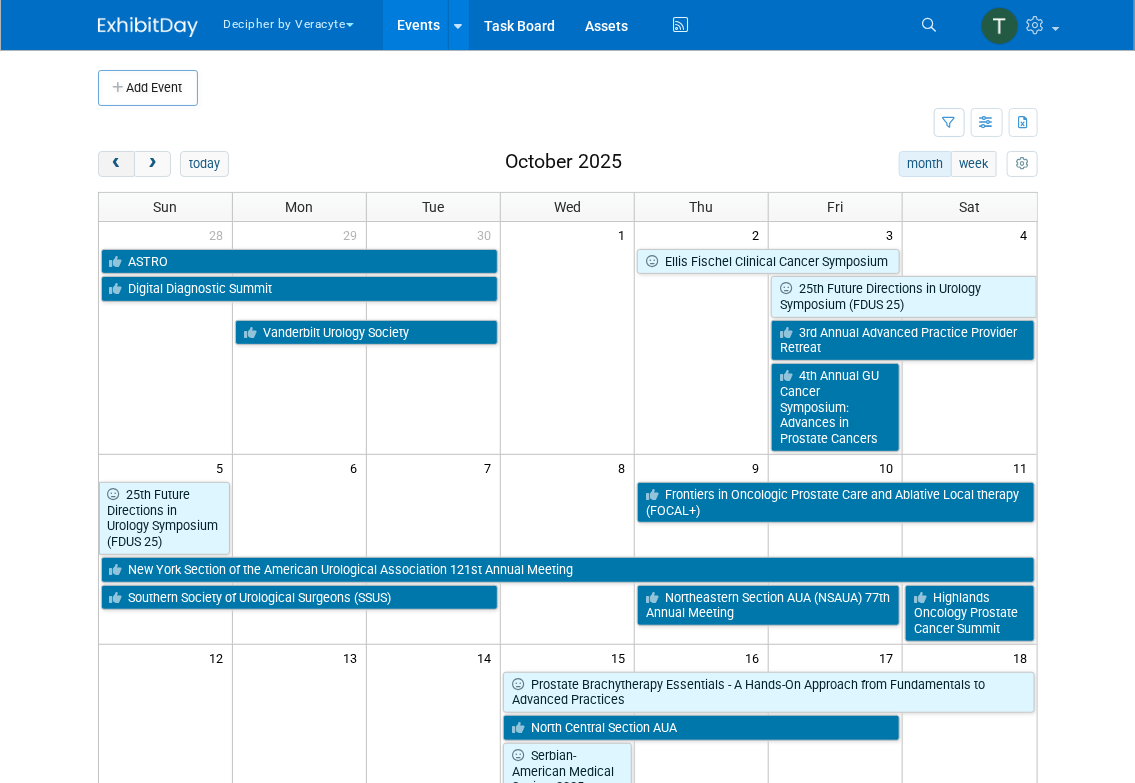 click at bounding box center [116, 164] 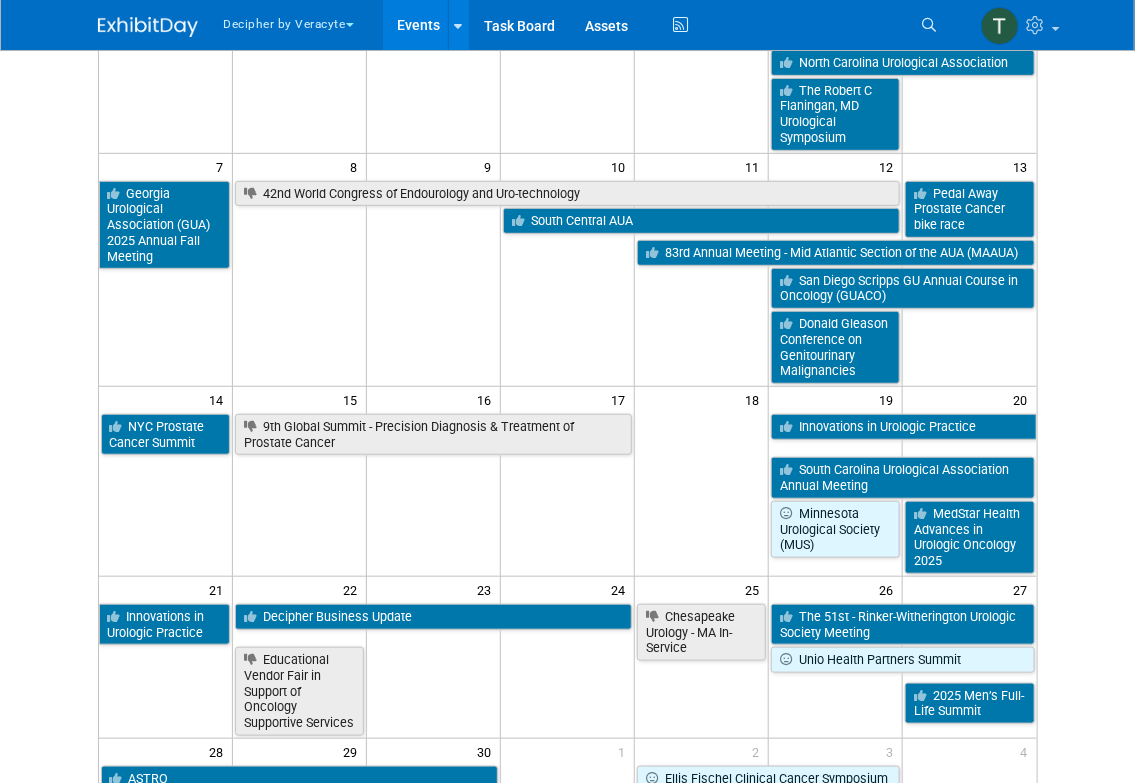 scroll, scrollTop: 253, scrollLeft: 0, axis: vertical 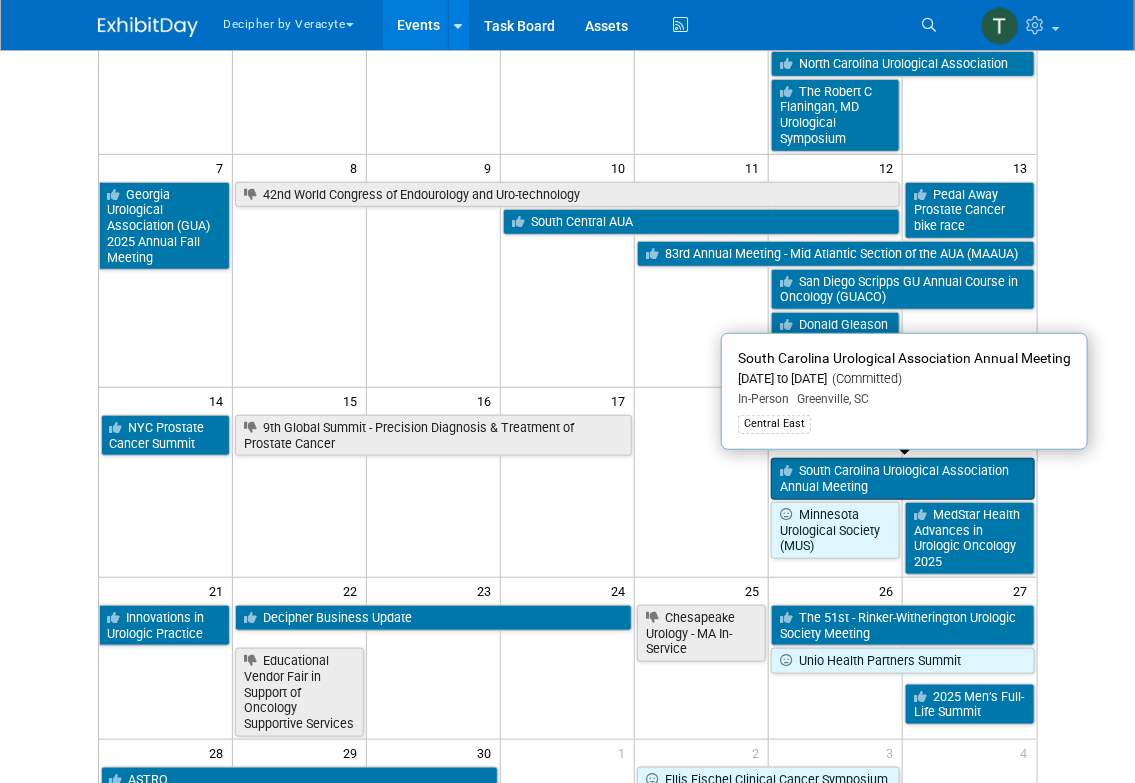 click on "South Carolina Urological Association Annual Meeting" at bounding box center (903, 478) 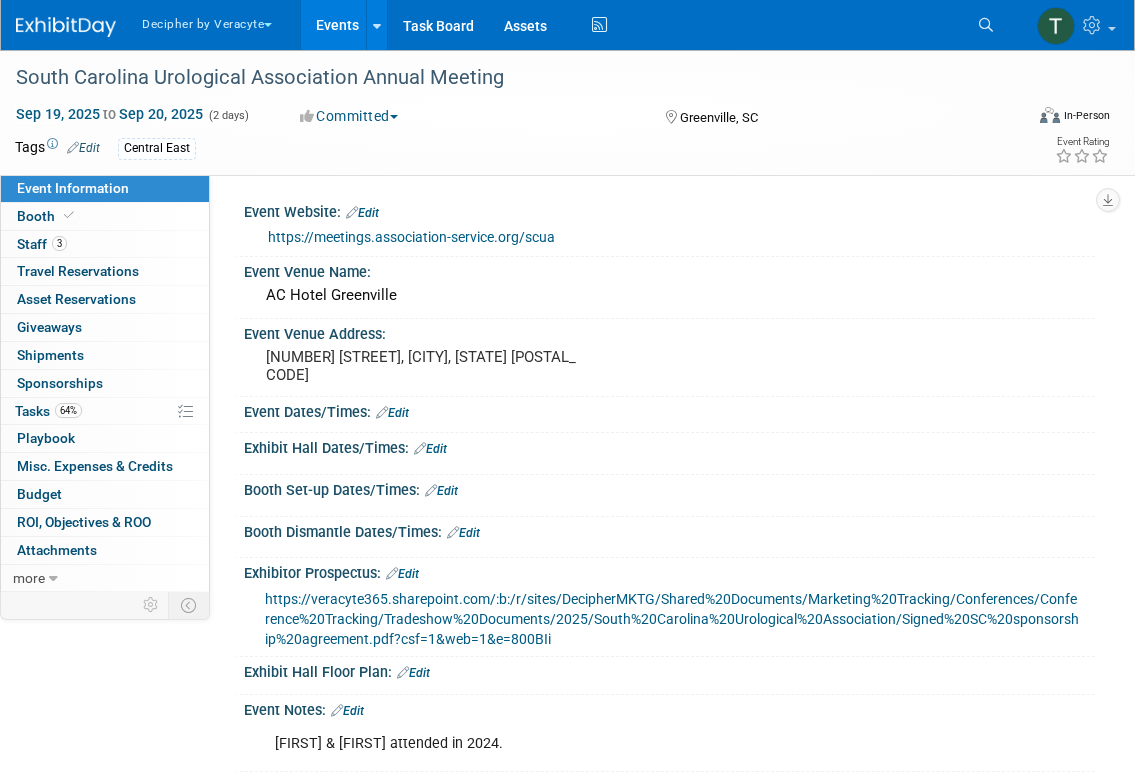 scroll, scrollTop: 0, scrollLeft: 0, axis: both 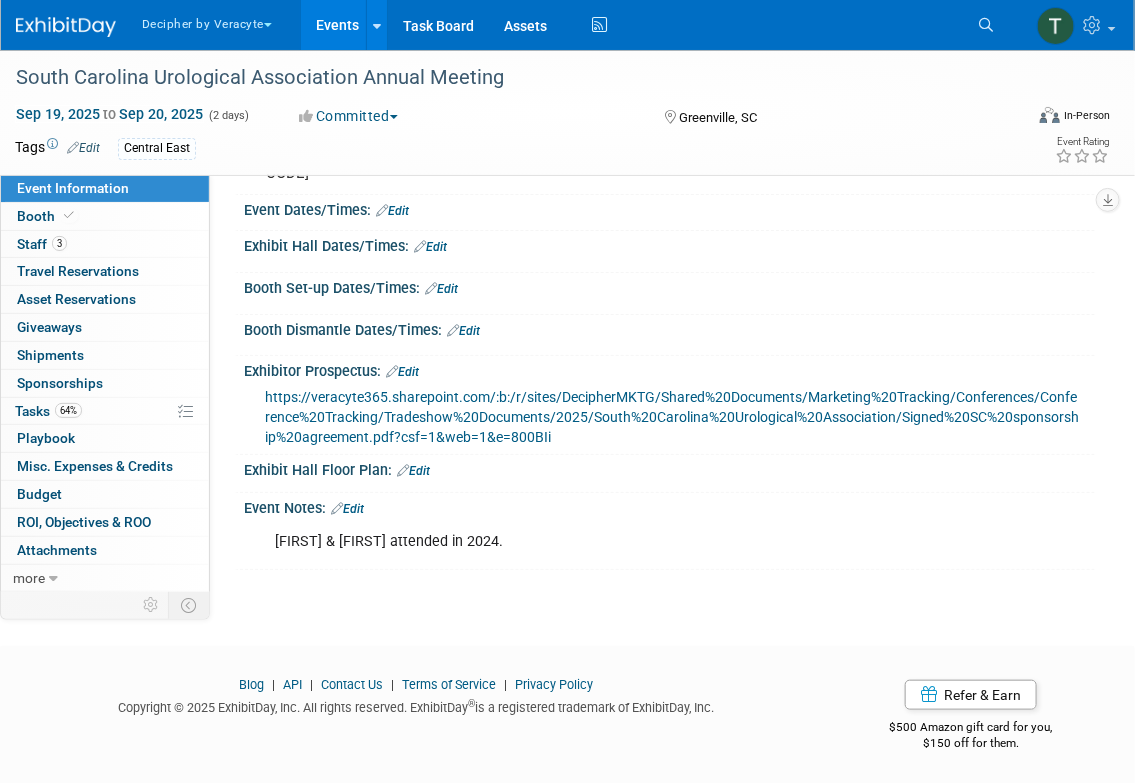 click on "[FIRST] & [FIRST] attended in 2024.
X" at bounding box center [667, 522] 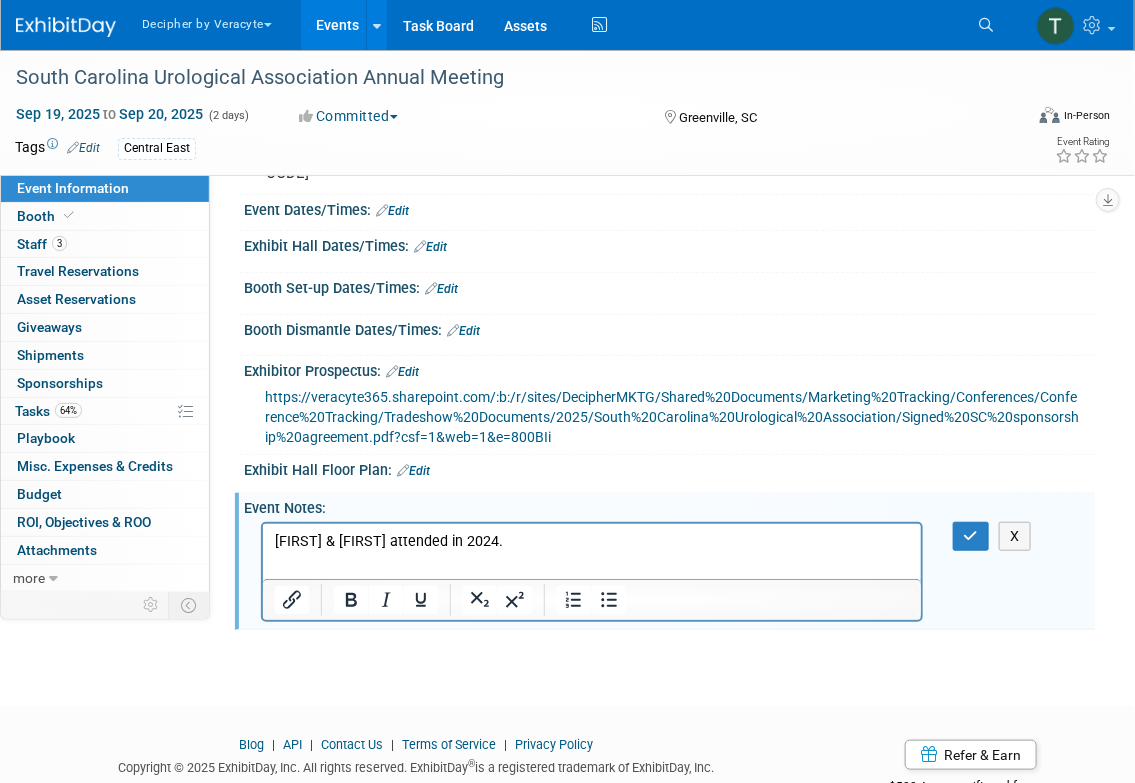 scroll, scrollTop: 0, scrollLeft: 0, axis: both 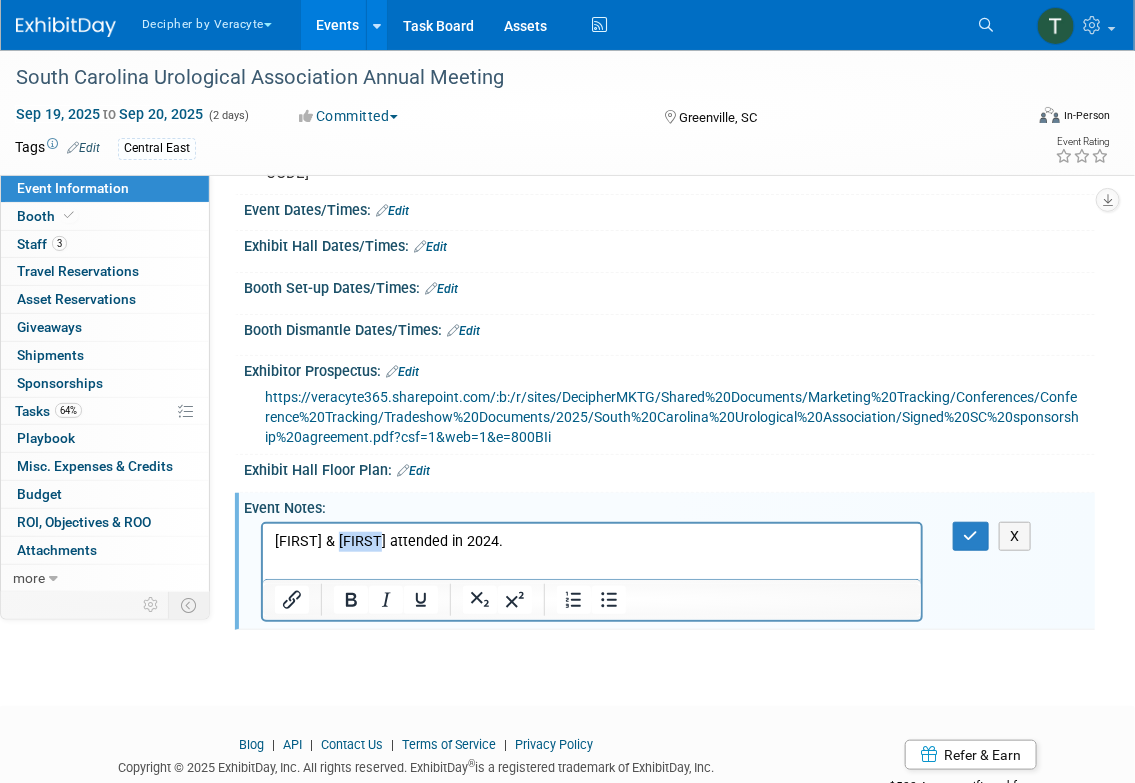 click on "Brandon & Justin attended in 2024." at bounding box center [591, 541] 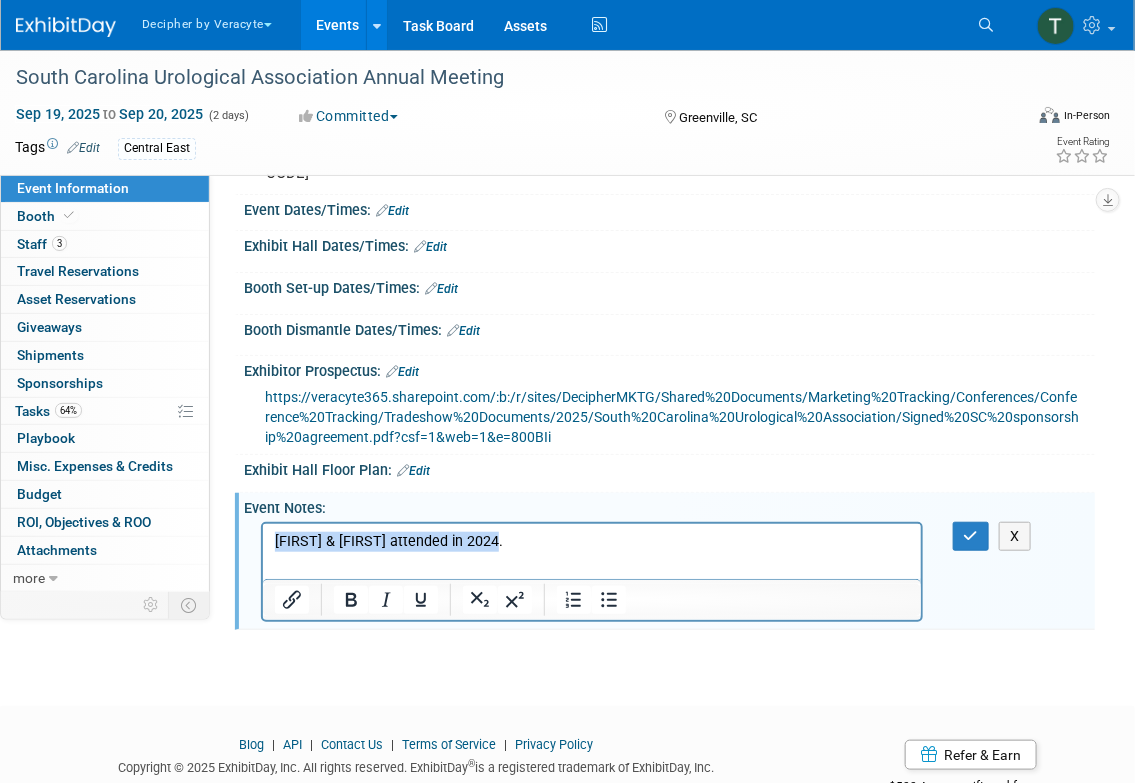 click on "Brandon & Justin attended in 2024." at bounding box center [591, 541] 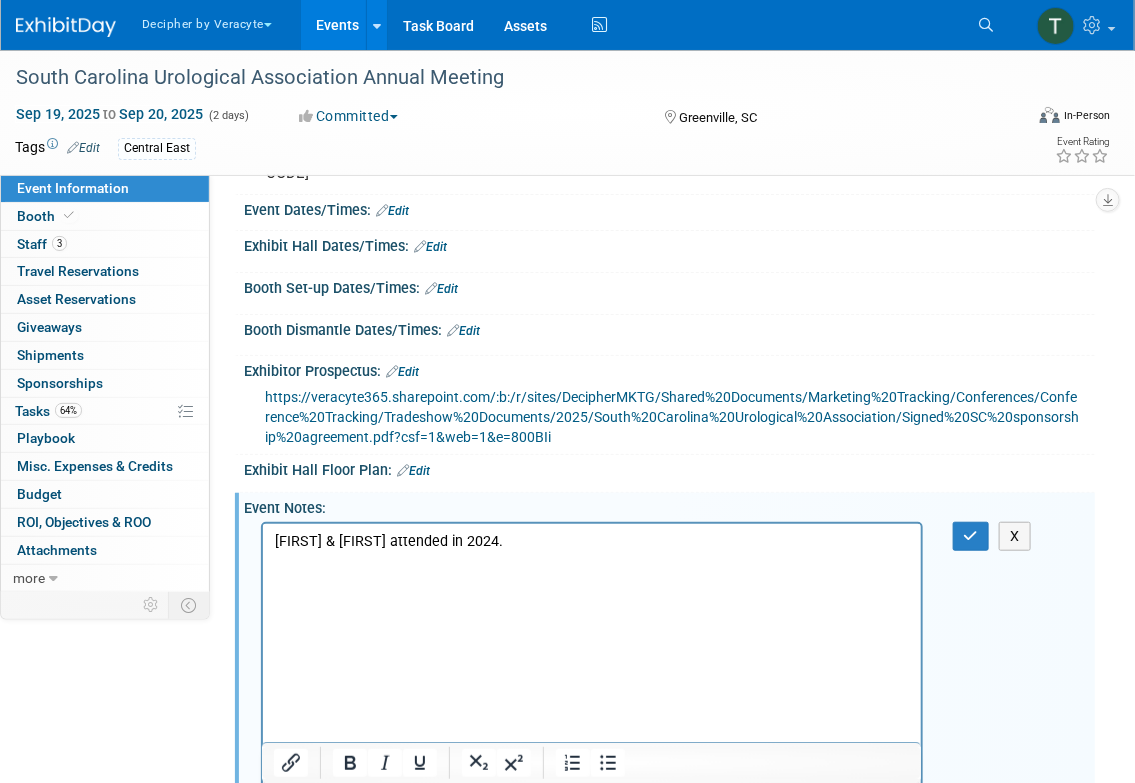 scroll, scrollTop: 390, scrollLeft: 0, axis: vertical 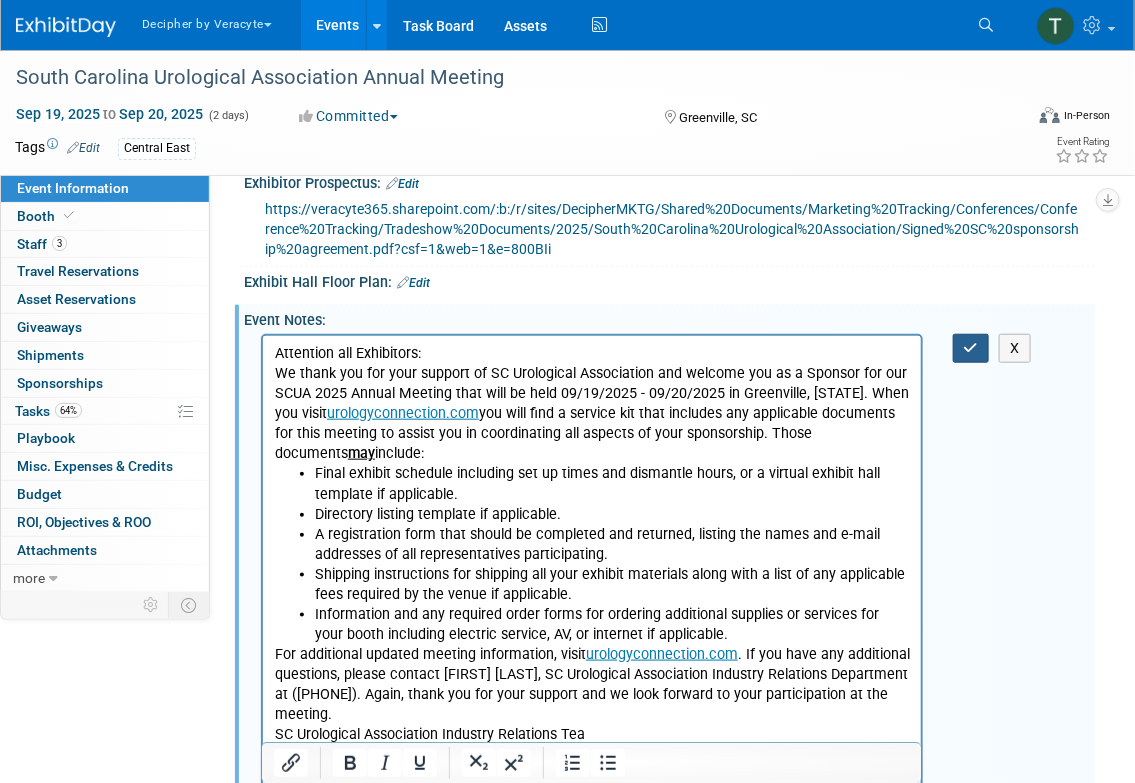 click at bounding box center (971, 348) 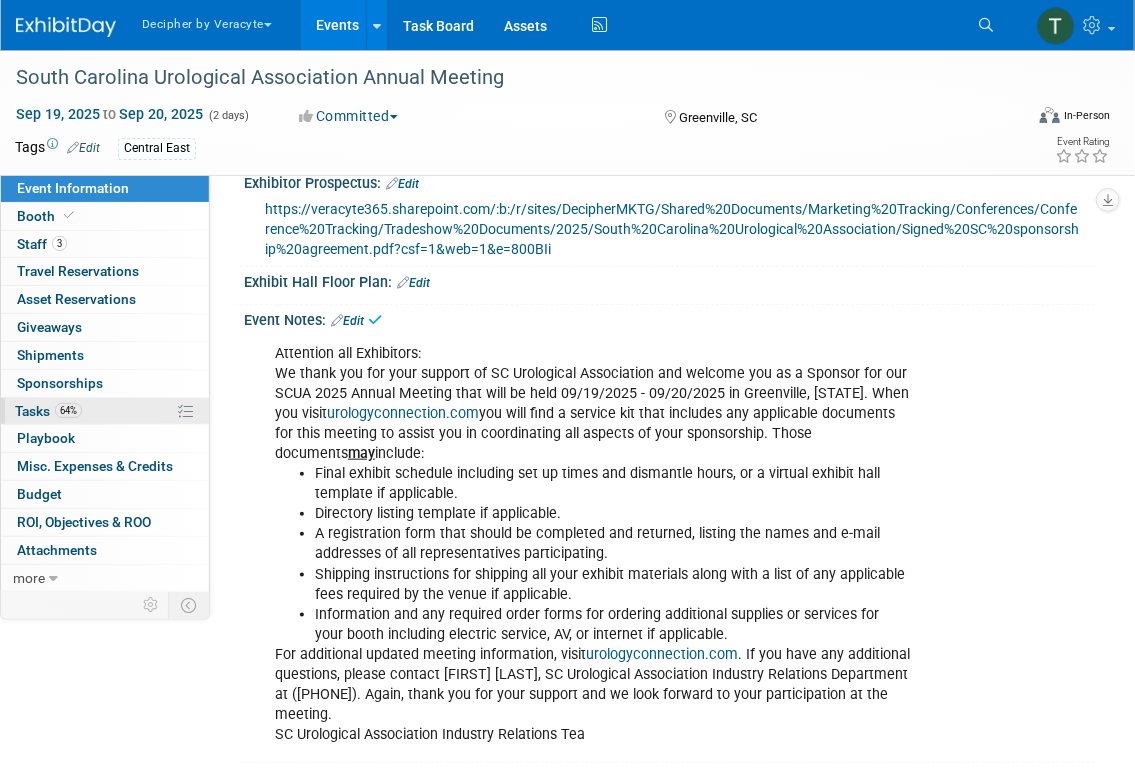 click on "64%
Tasks 64%" at bounding box center (105, 411) 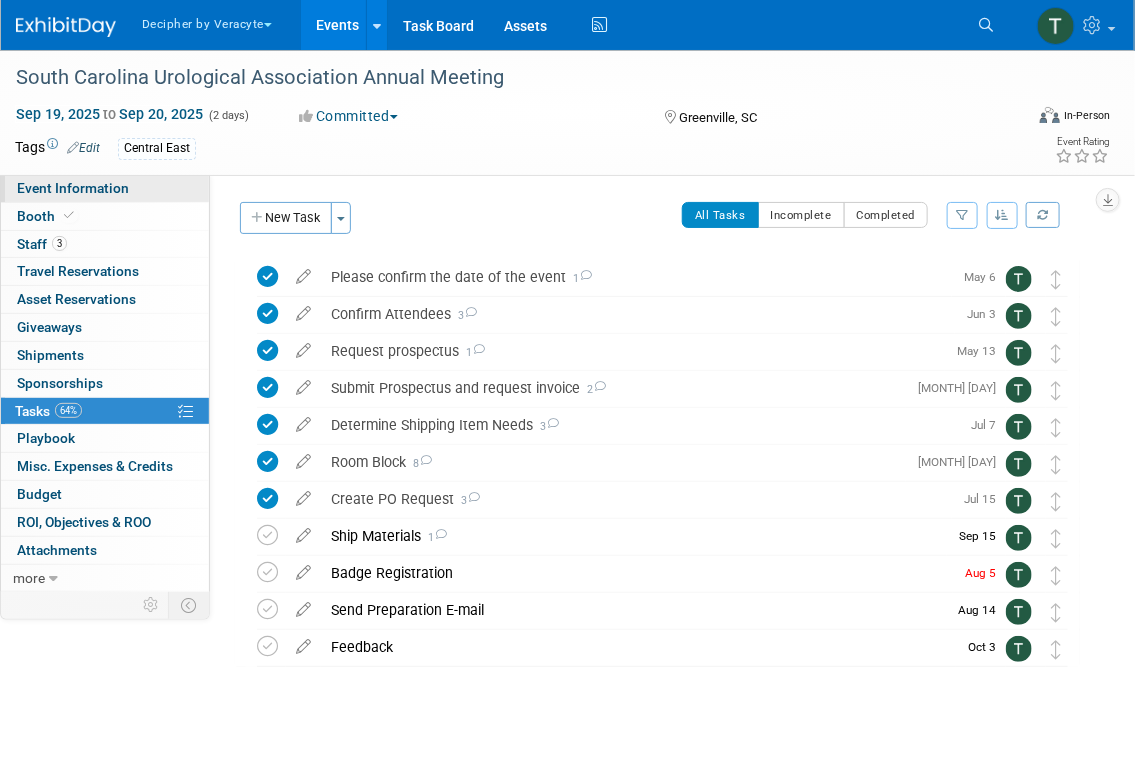 click on "Event Information" at bounding box center (105, 188) 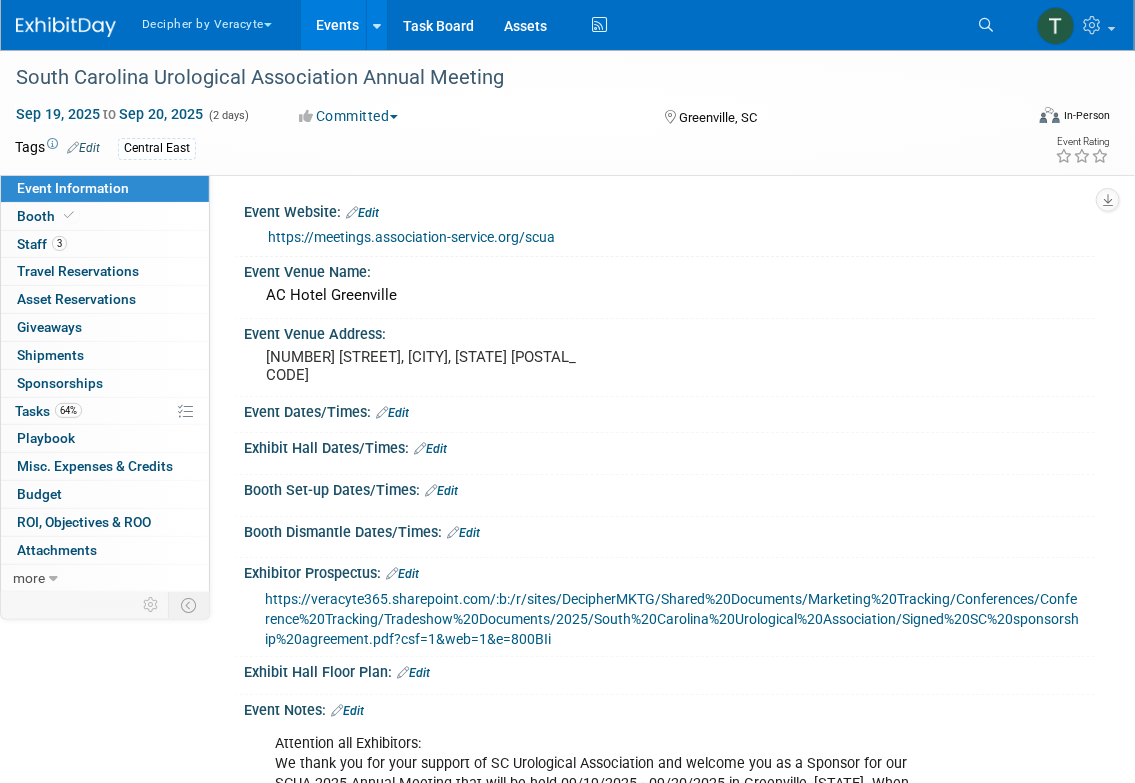 click on "https://meetings.association-service.org/scua" at bounding box center [411, 237] 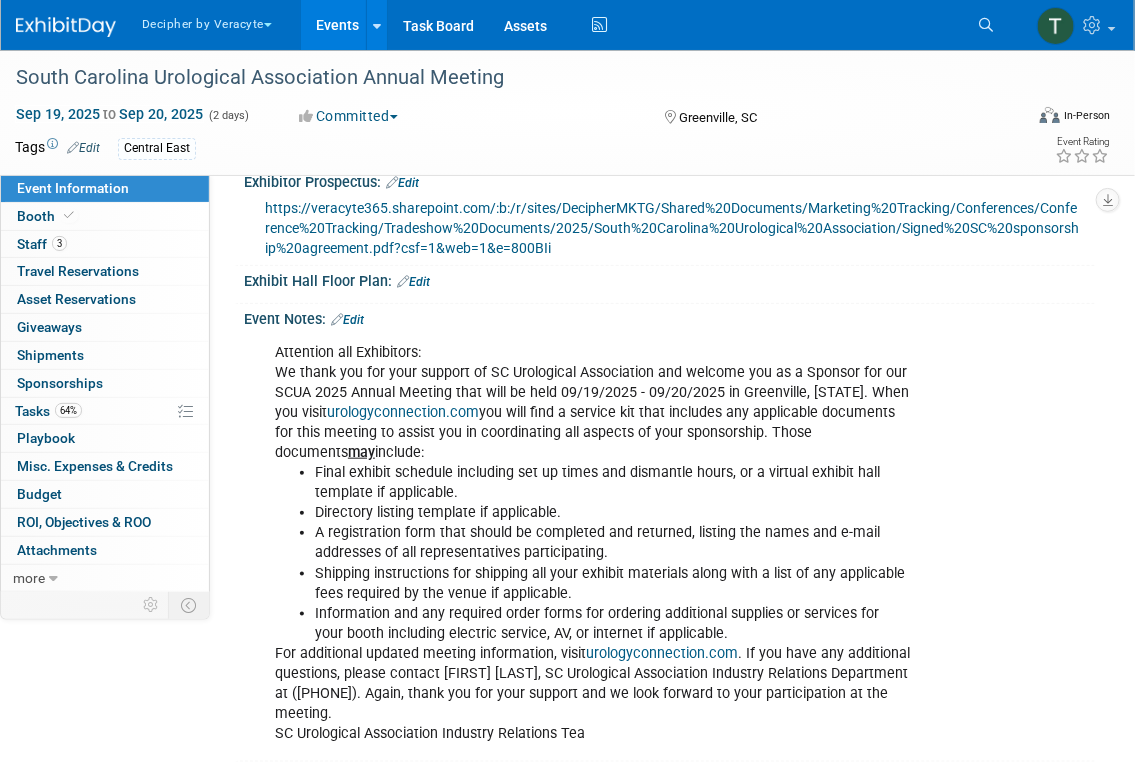 scroll, scrollTop: 407, scrollLeft: 0, axis: vertical 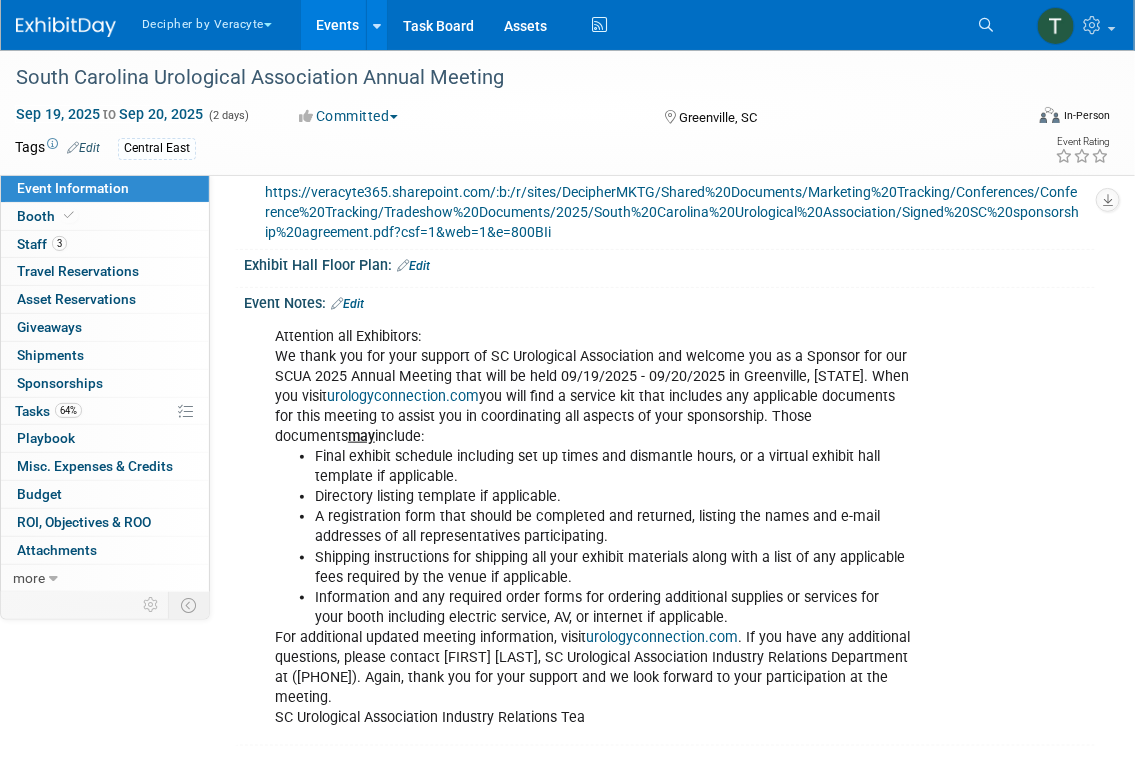 click on "urologyconnection.com" at bounding box center (403, 396) 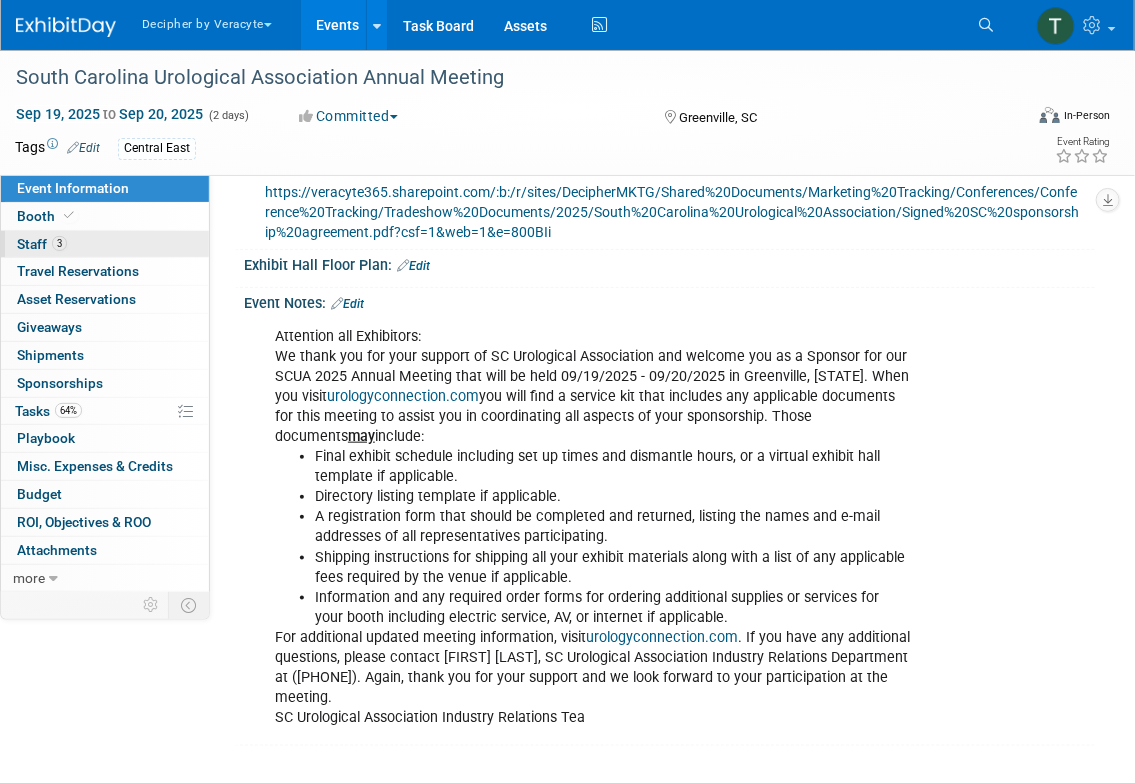 click on "3
Staff 3" at bounding box center (105, 244) 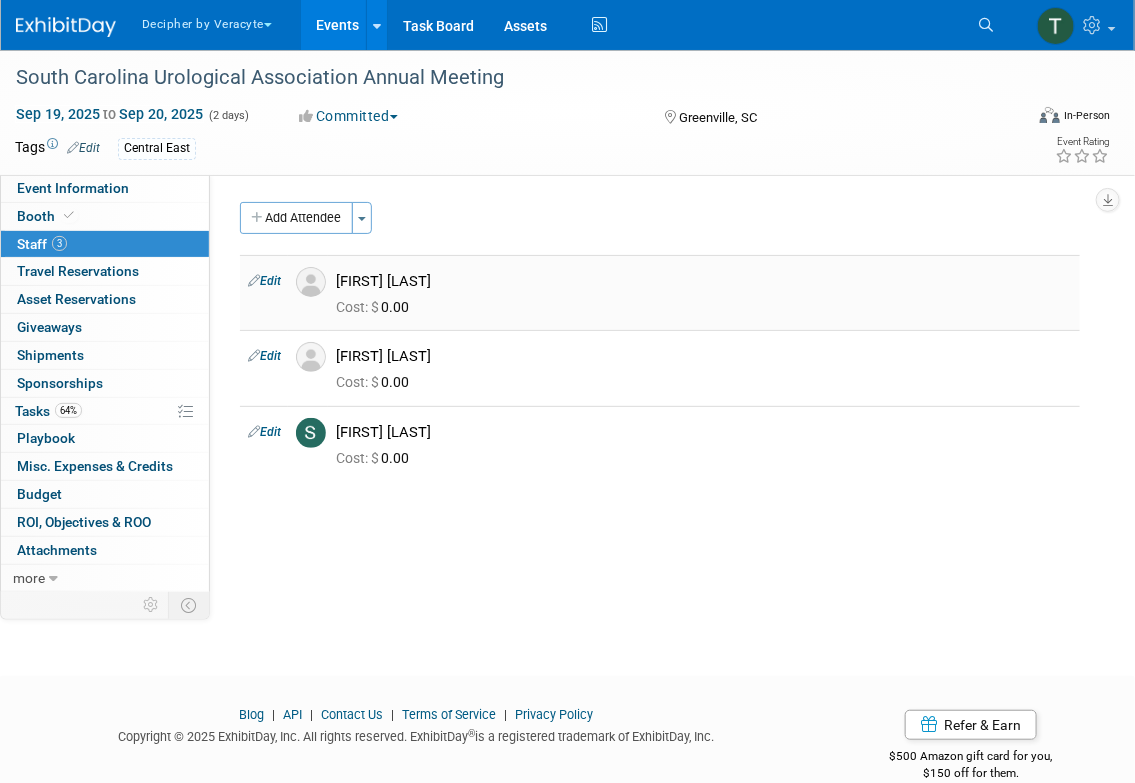 click on "Brandon Hayden" at bounding box center (704, 281) 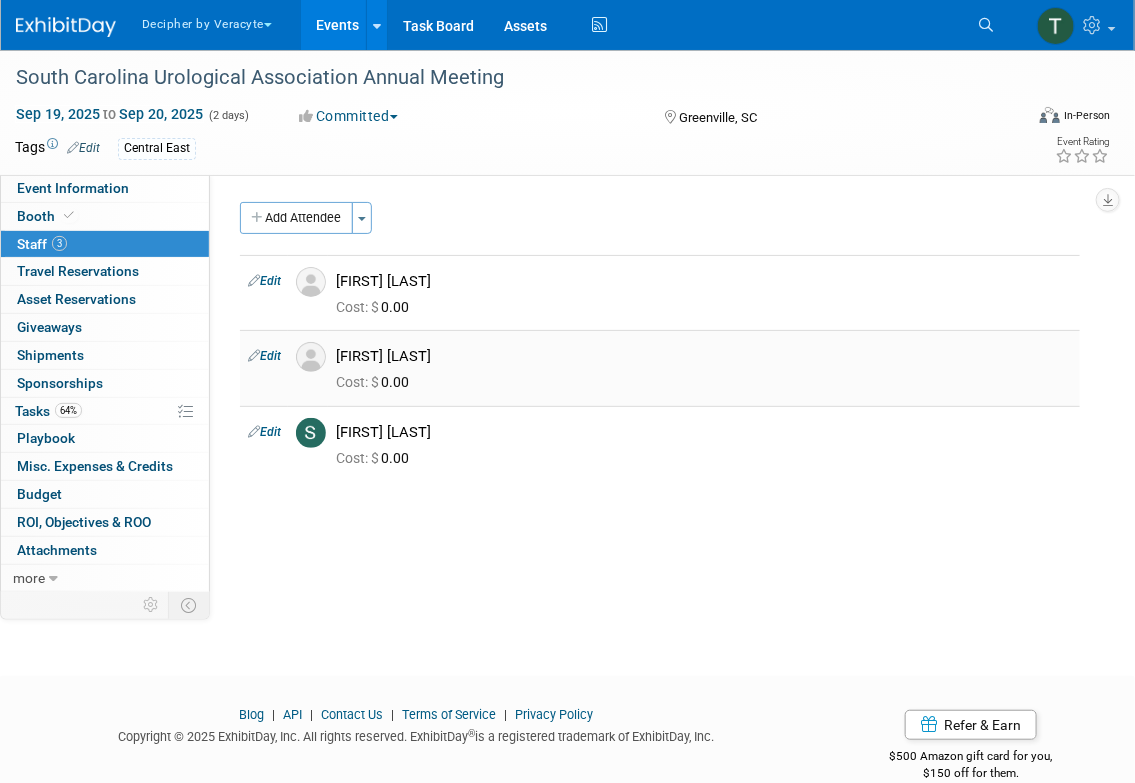 click on "Justin Coxson" at bounding box center (704, 354) 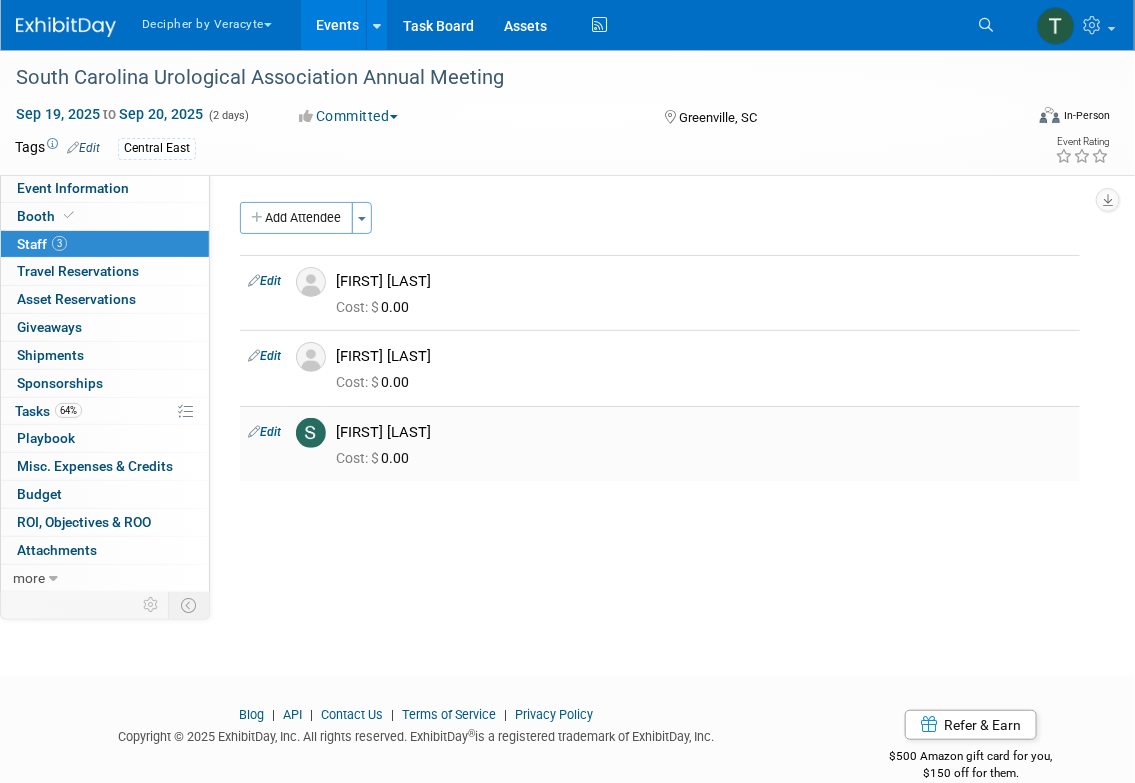click on "Scott Kiedrowski" at bounding box center (704, 432) 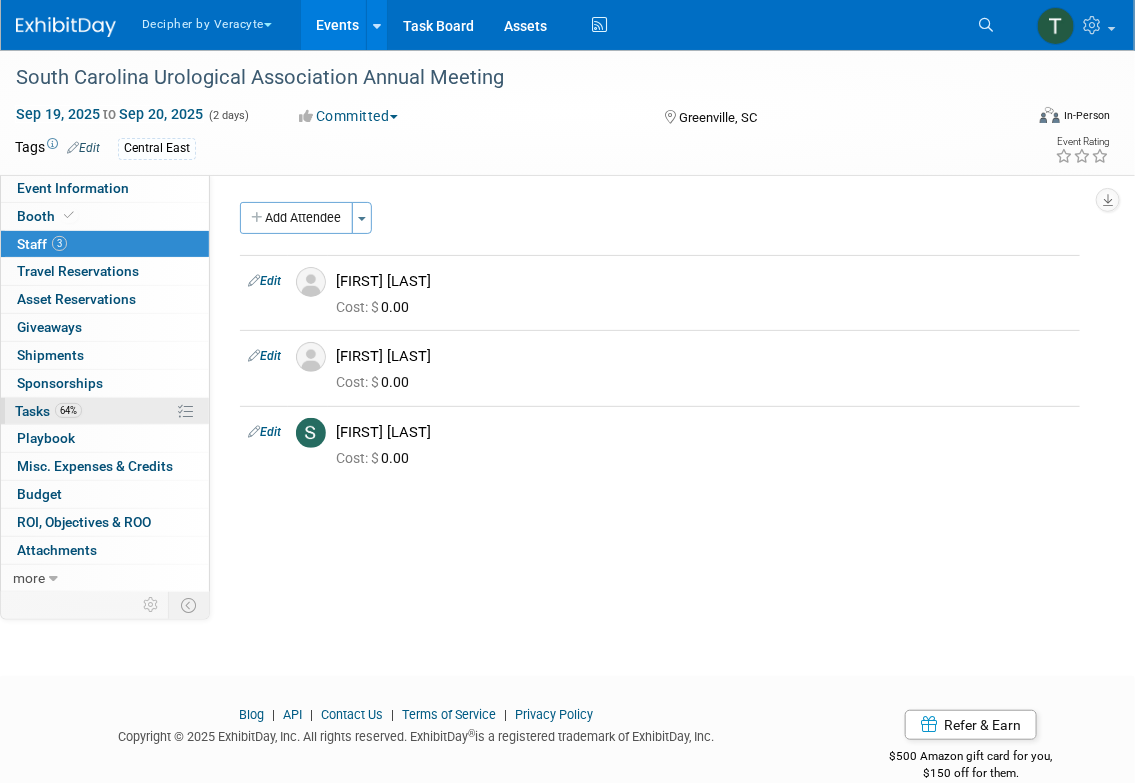 click on "64%
Tasks 64%" at bounding box center (105, 411) 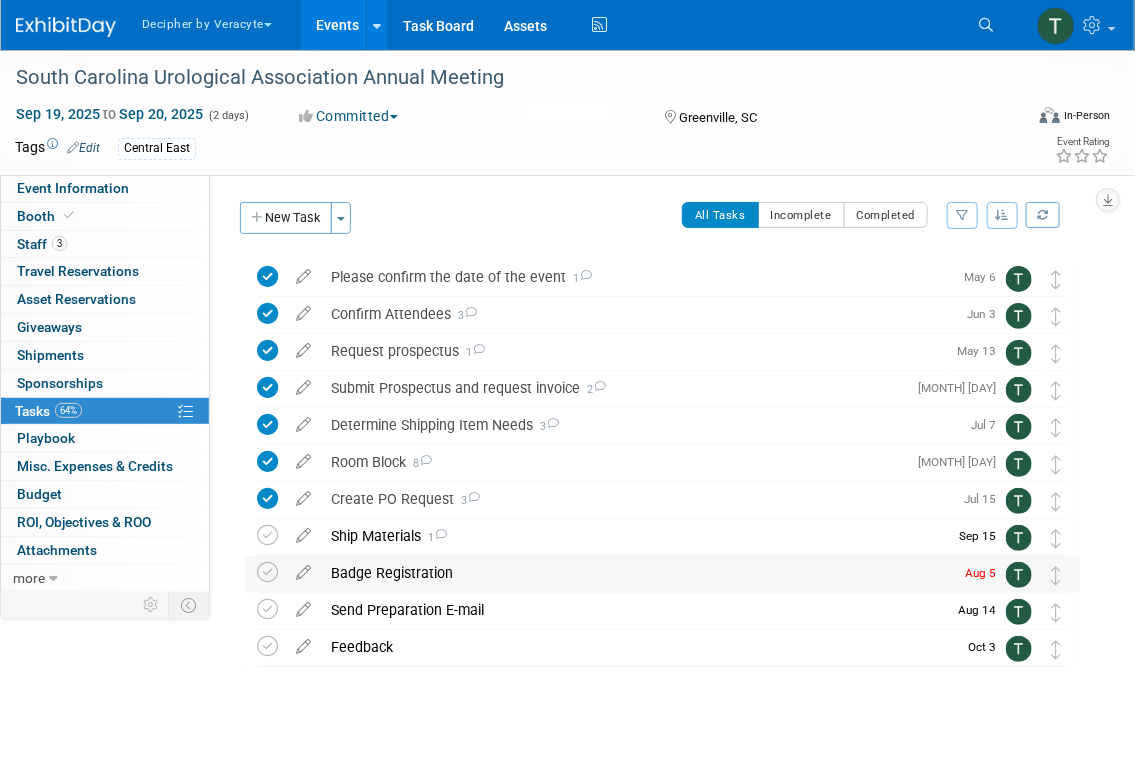 click on "Badge Registration" at bounding box center (637, 573) 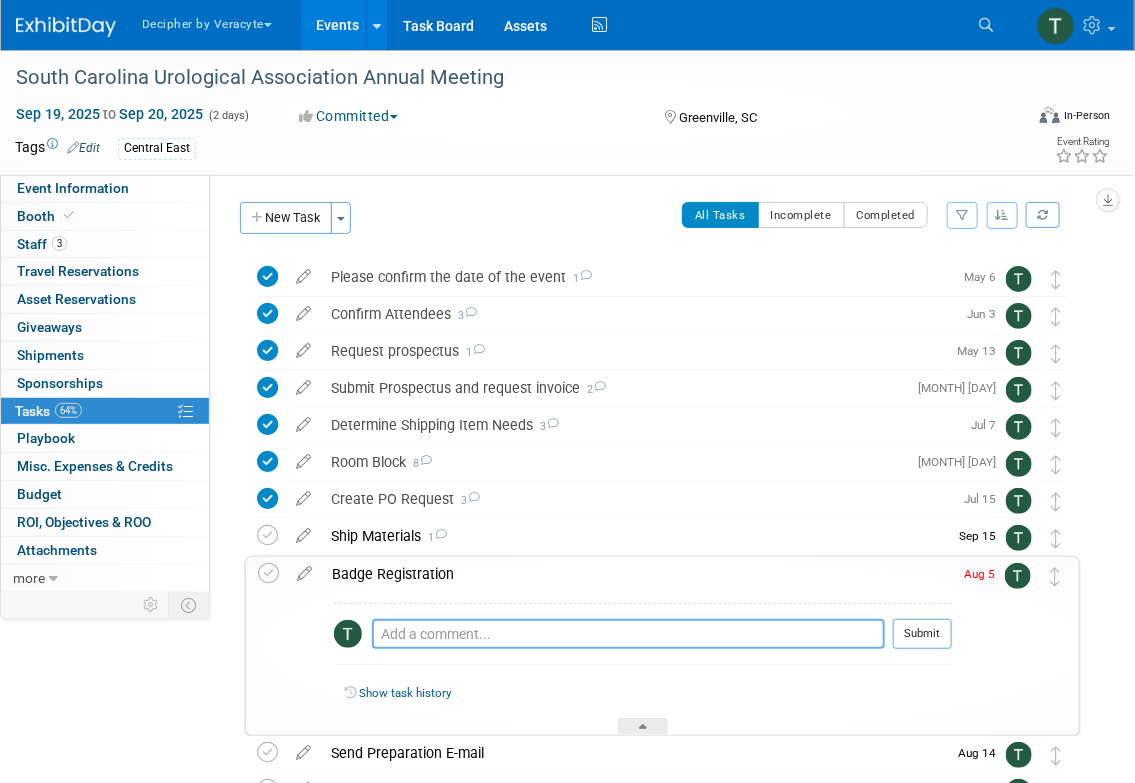click at bounding box center (628, 634) 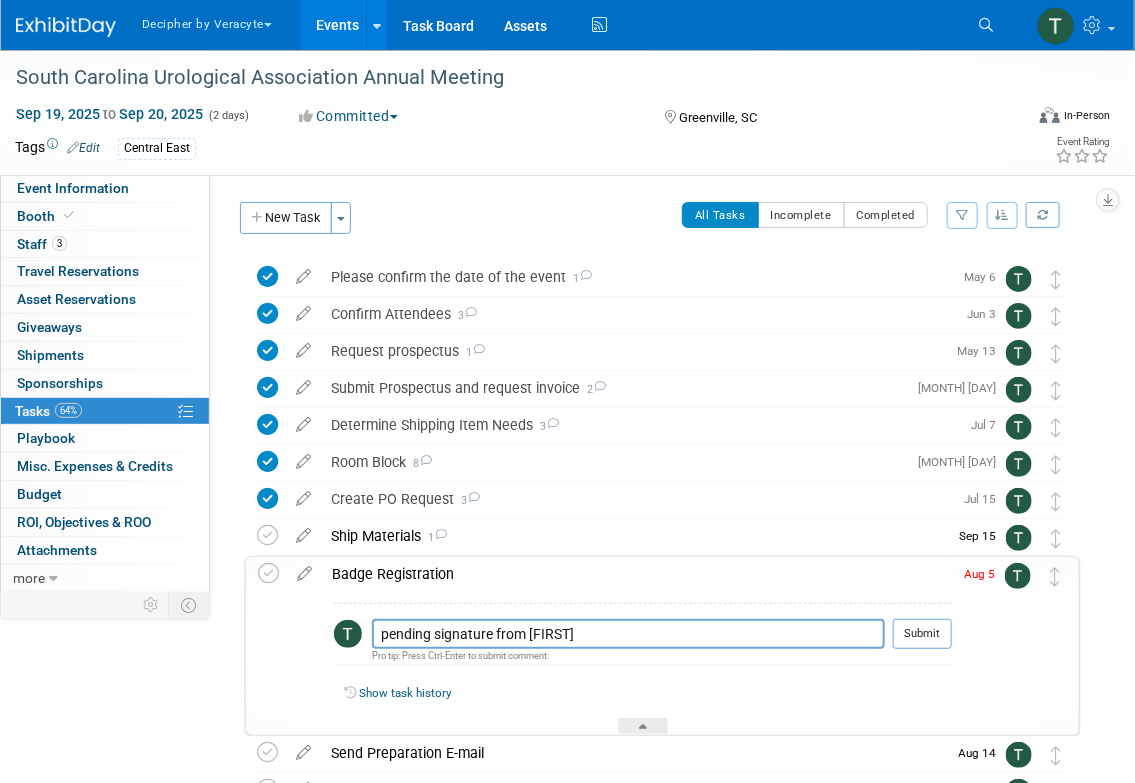 click on "pending signature from Ryen
Pro tip: Press Ctrl-Enter to submit comment.
Submit" at bounding box center (643, 639) 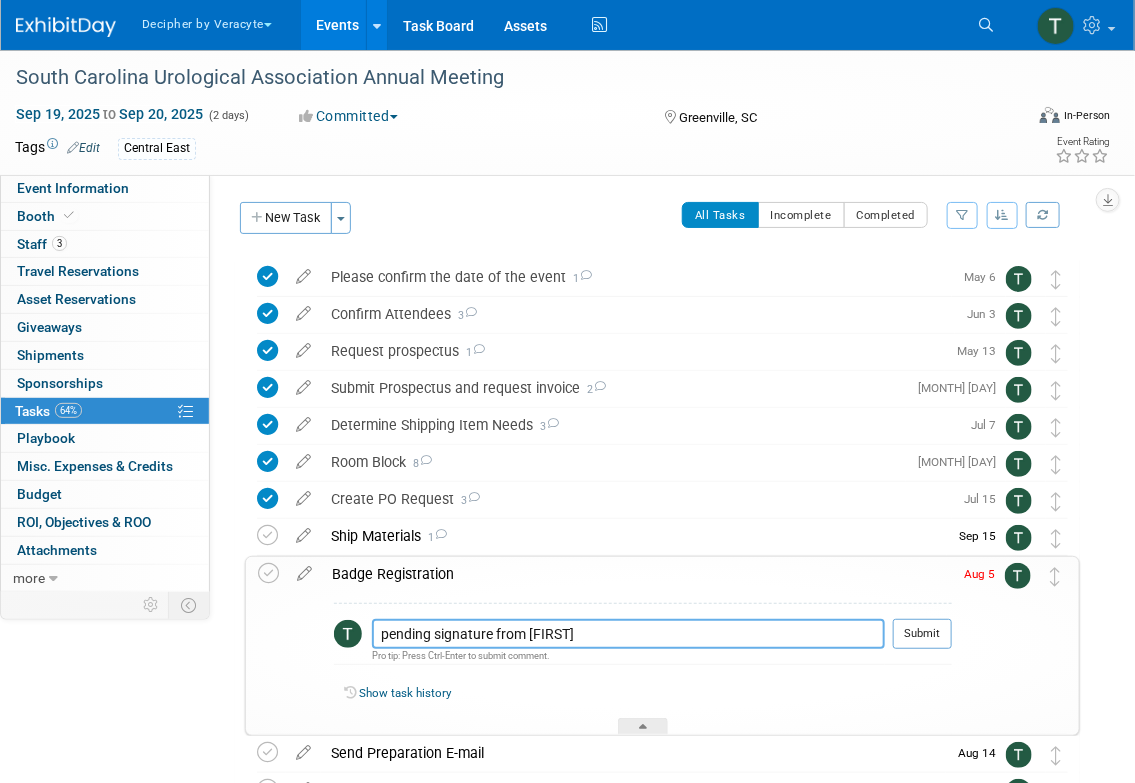 click on "pending signature from Ryen" at bounding box center [628, 634] 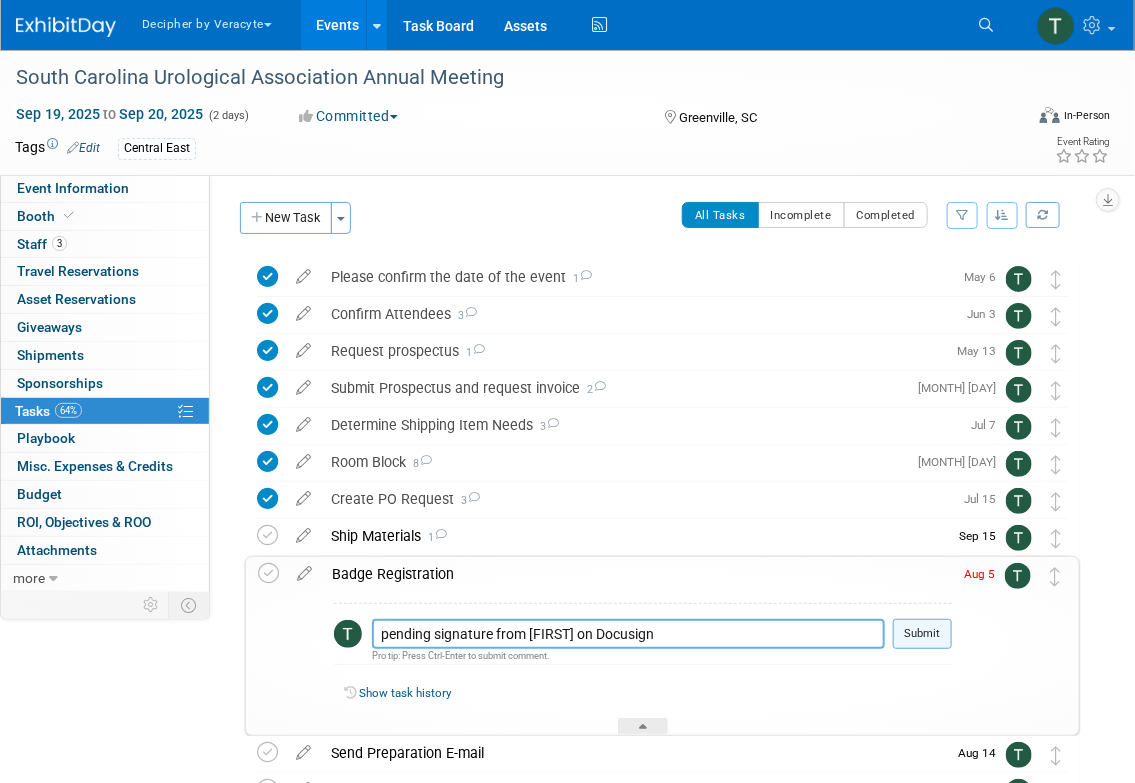 type on "pending signature from Ryen on Docusign" 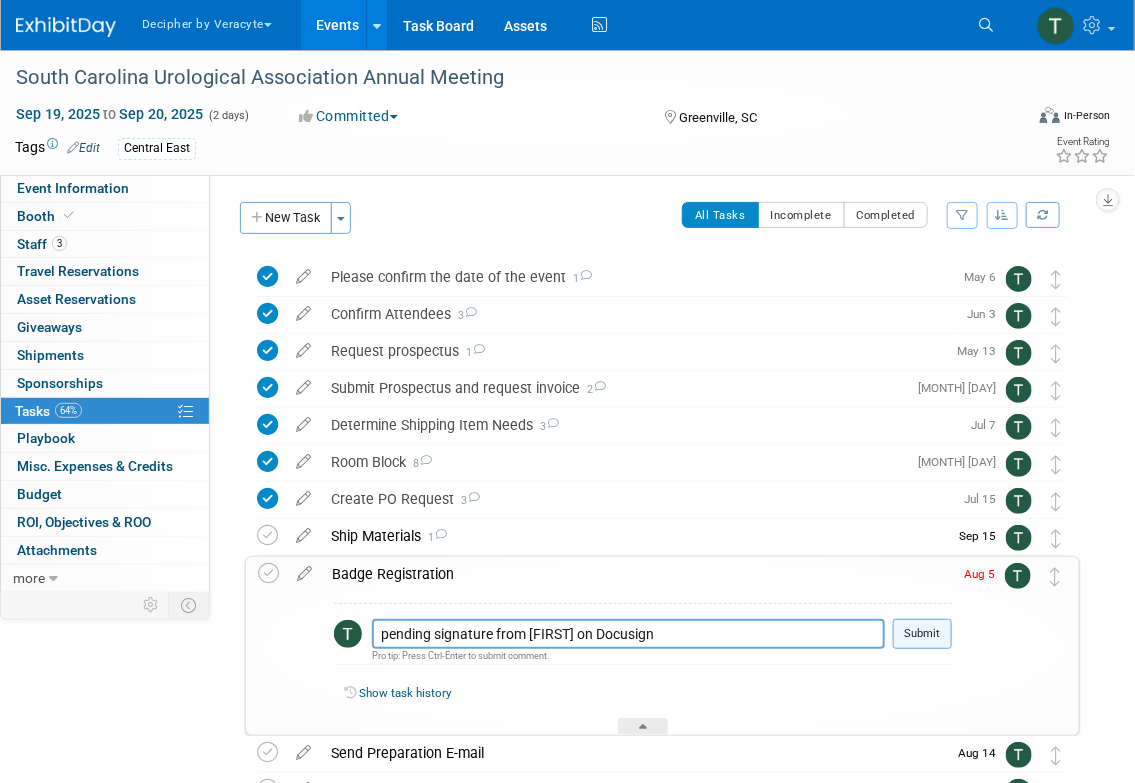 click on "Submit" at bounding box center [922, 634] 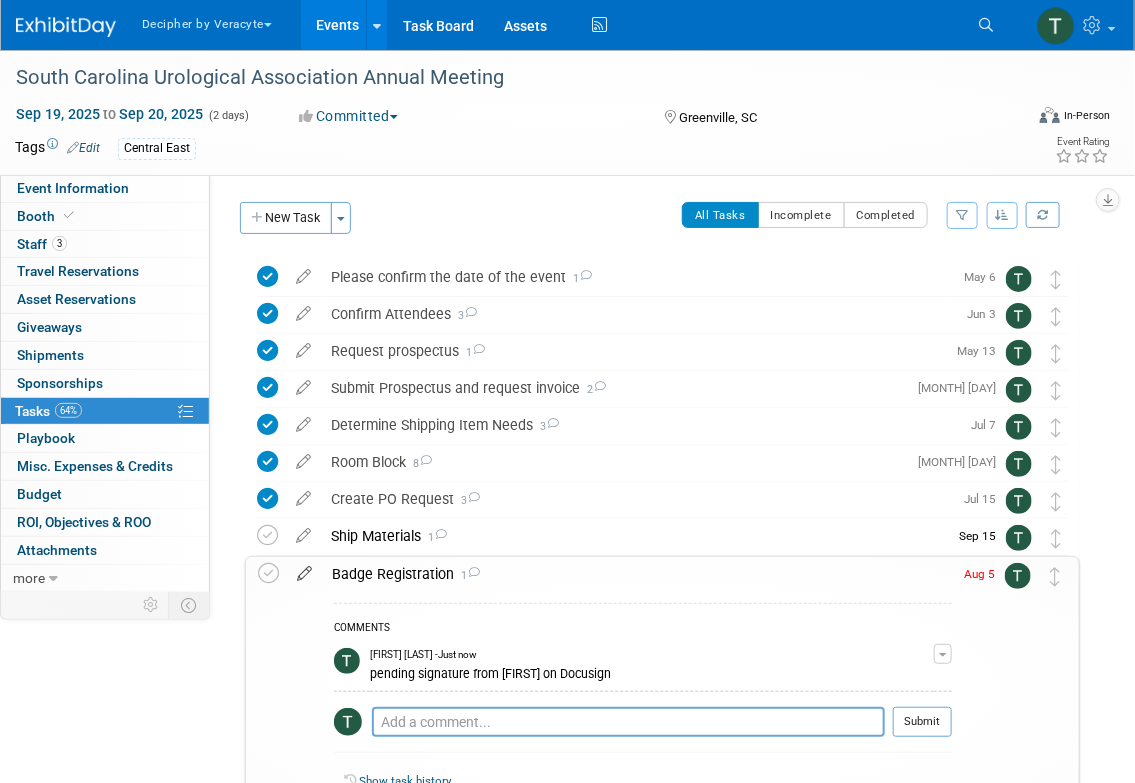 click at bounding box center [304, 569] 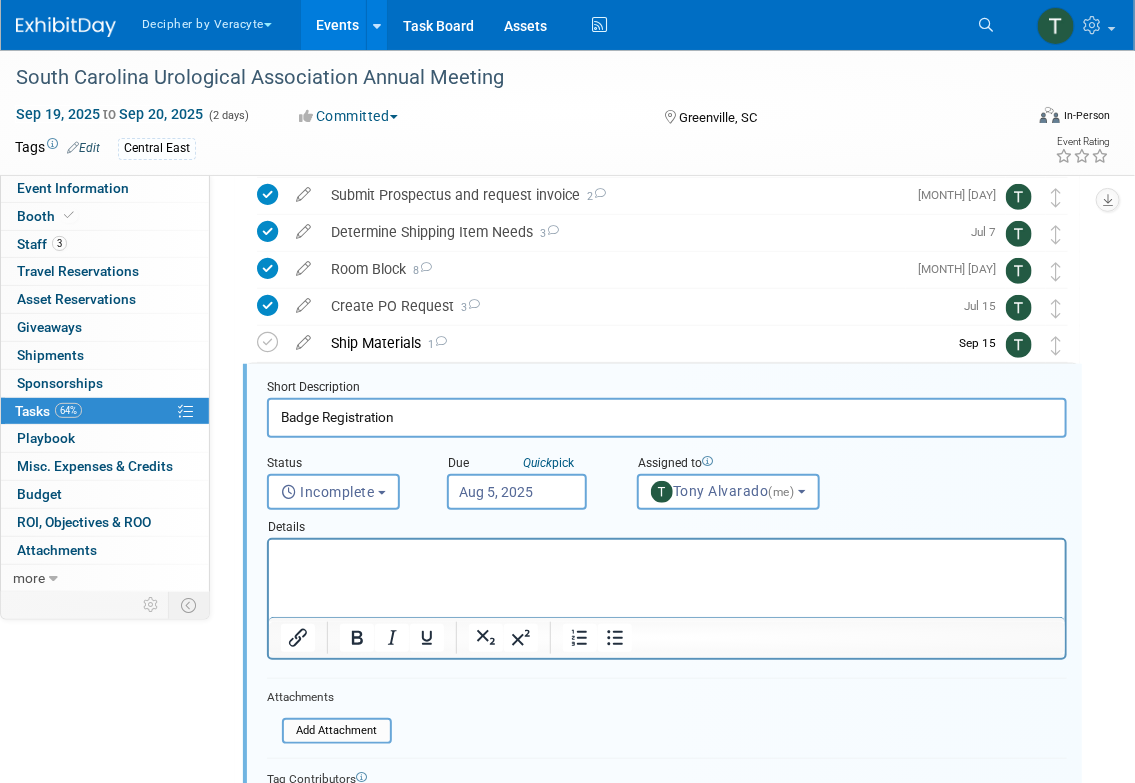 scroll, scrollTop: 263, scrollLeft: 0, axis: vertical 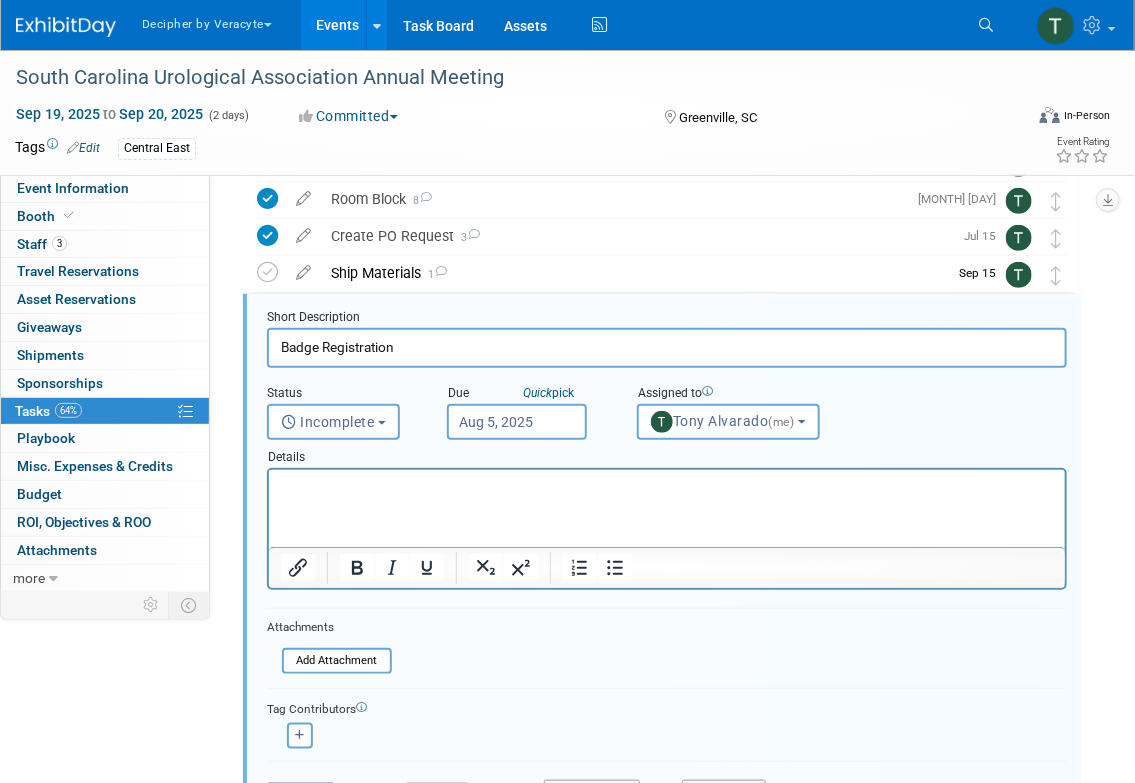 click on "Aug 5, 2025" at bounding box center (517, 422) 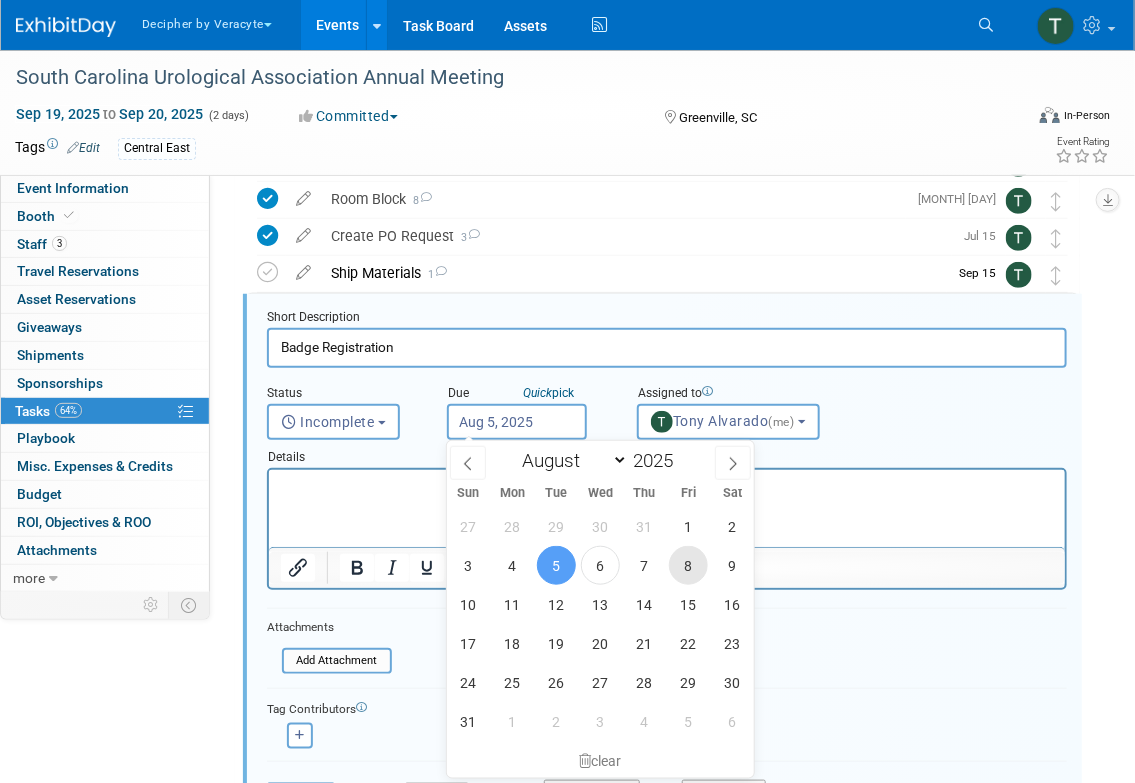 click on "8" at bounding box center [688, 565] 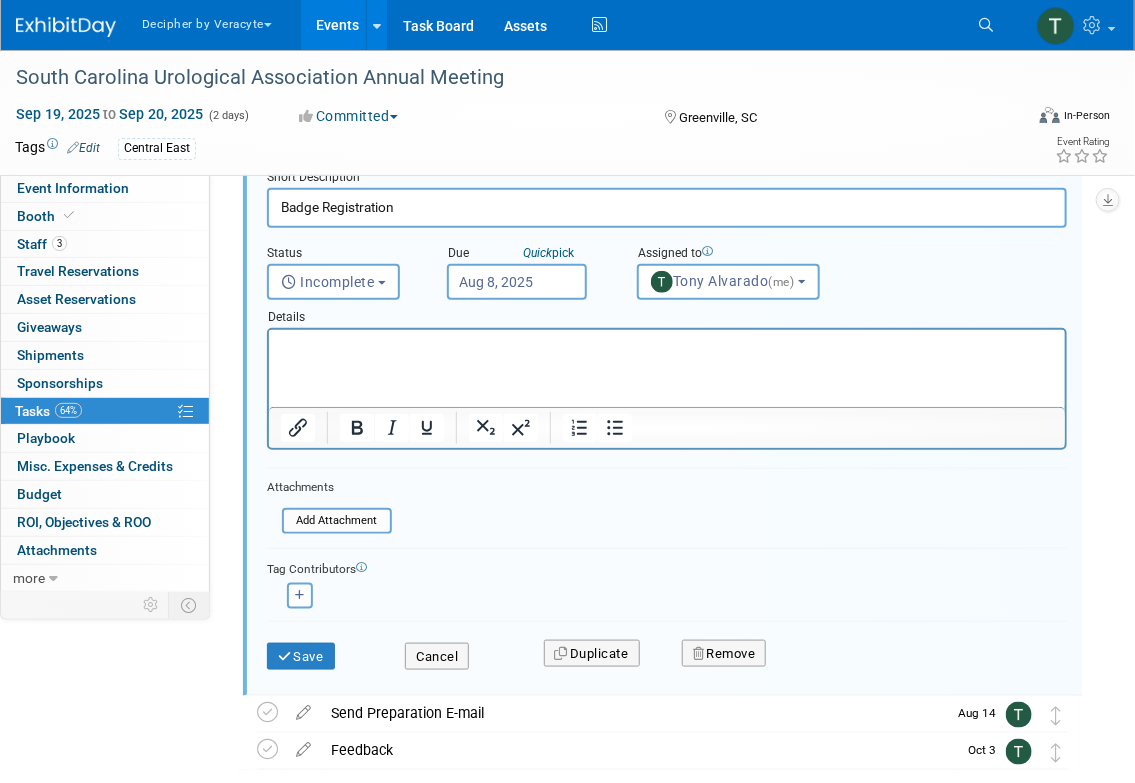 scroll, scrollTop: 413, scrollLeft: 0, axis: vertical 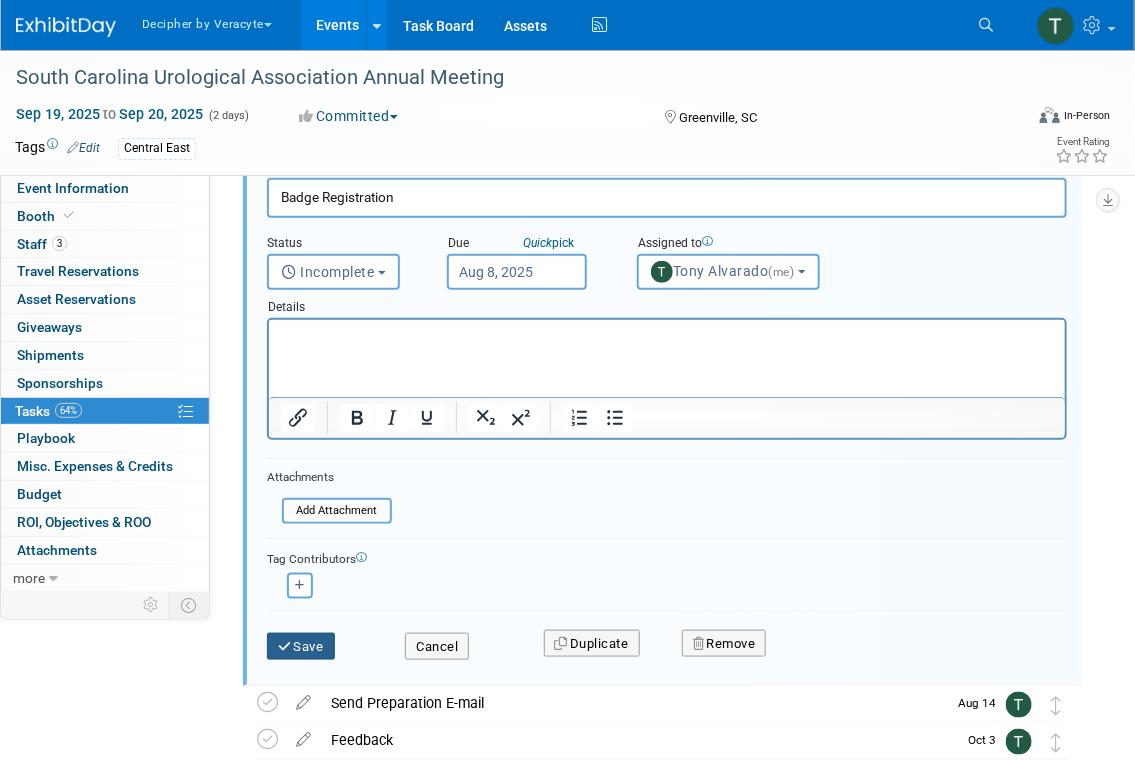 click on "Save" at bounding box center [301, 647] 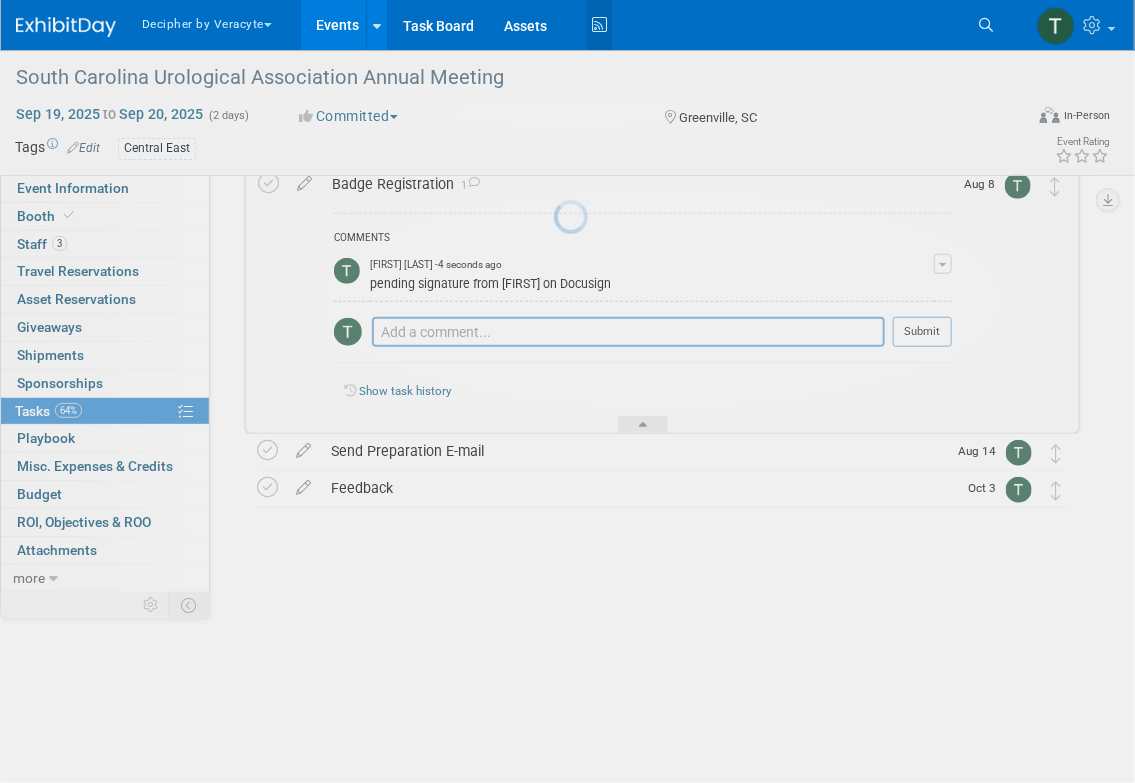 scroll, scrollTop: 235, scrollLeft: 0, axis: vertical 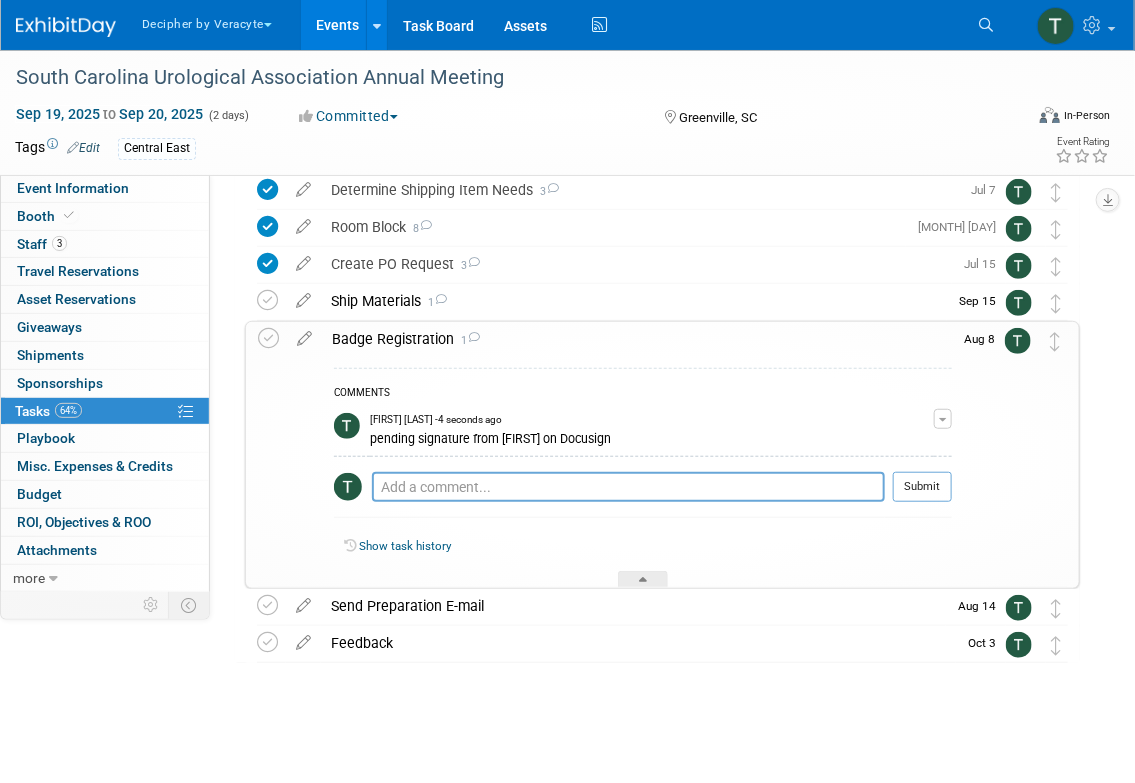 click on "Events" at bounding box center (337, 25) 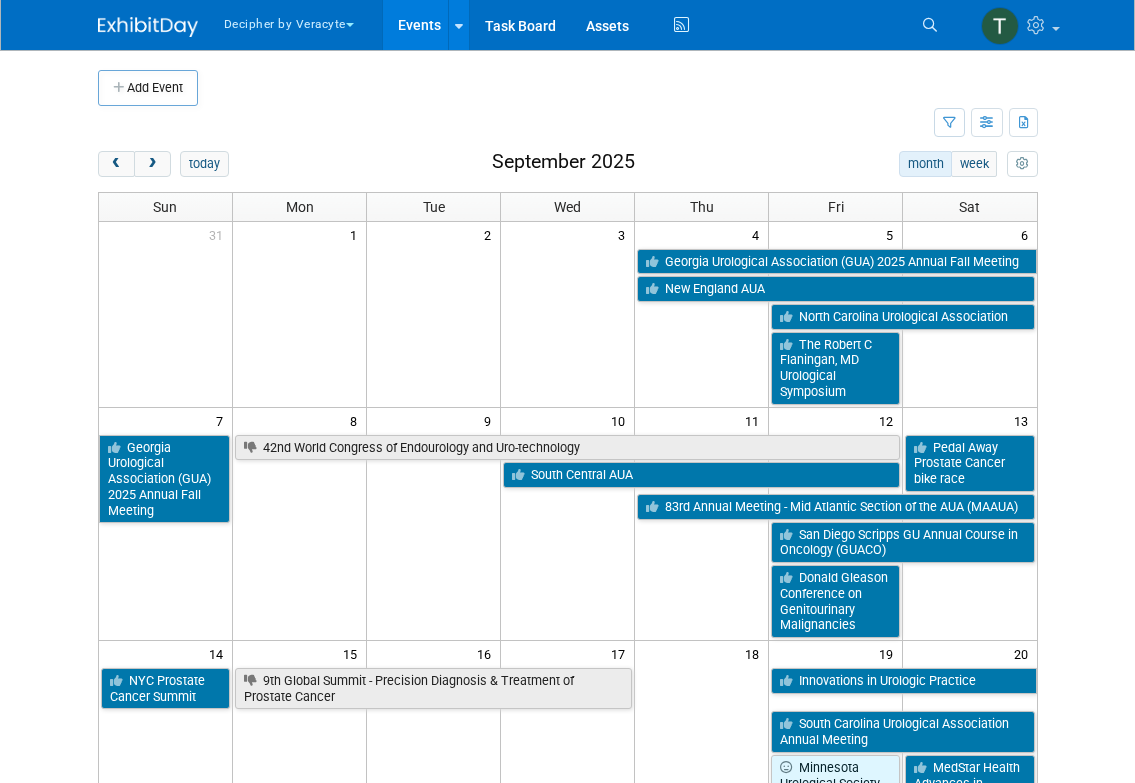 scroll, scrollTop: 0, scrollLeft: 0, axis: both 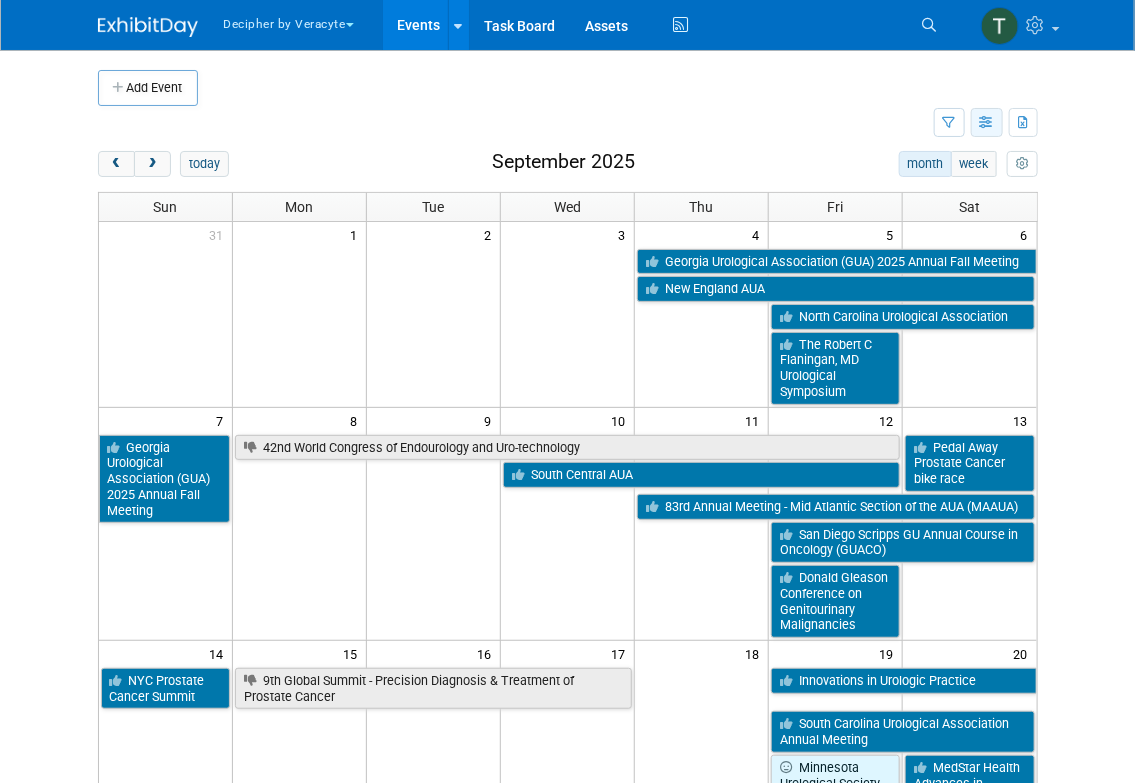click at bounding box center [987, 123] 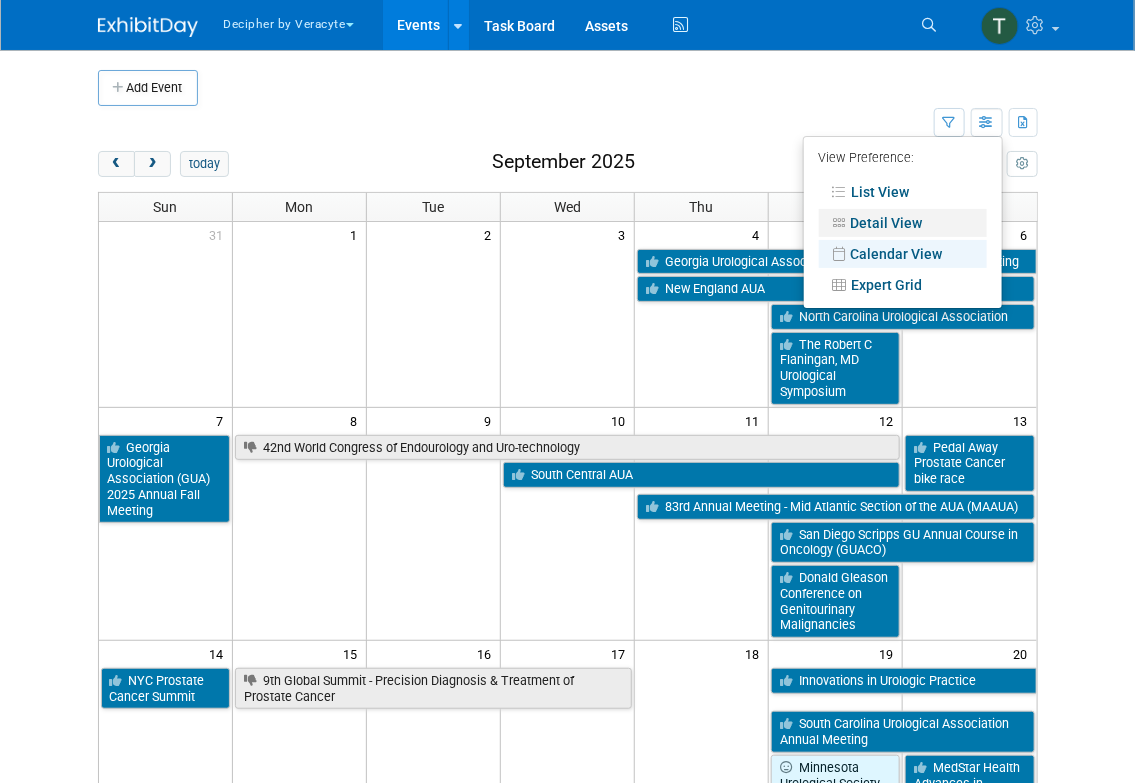 click on "Detail View" at bounding box center (903, 223) 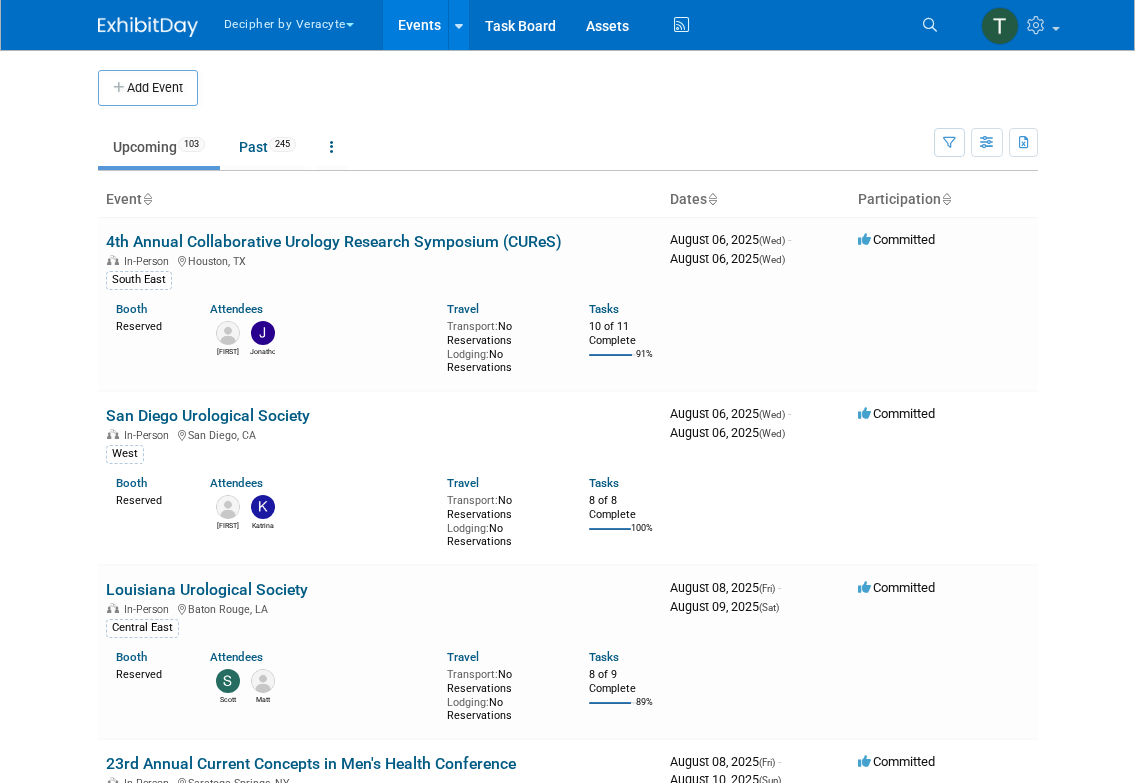 scroll, scrollTop: 0, scrollLeft: 0, axis: both 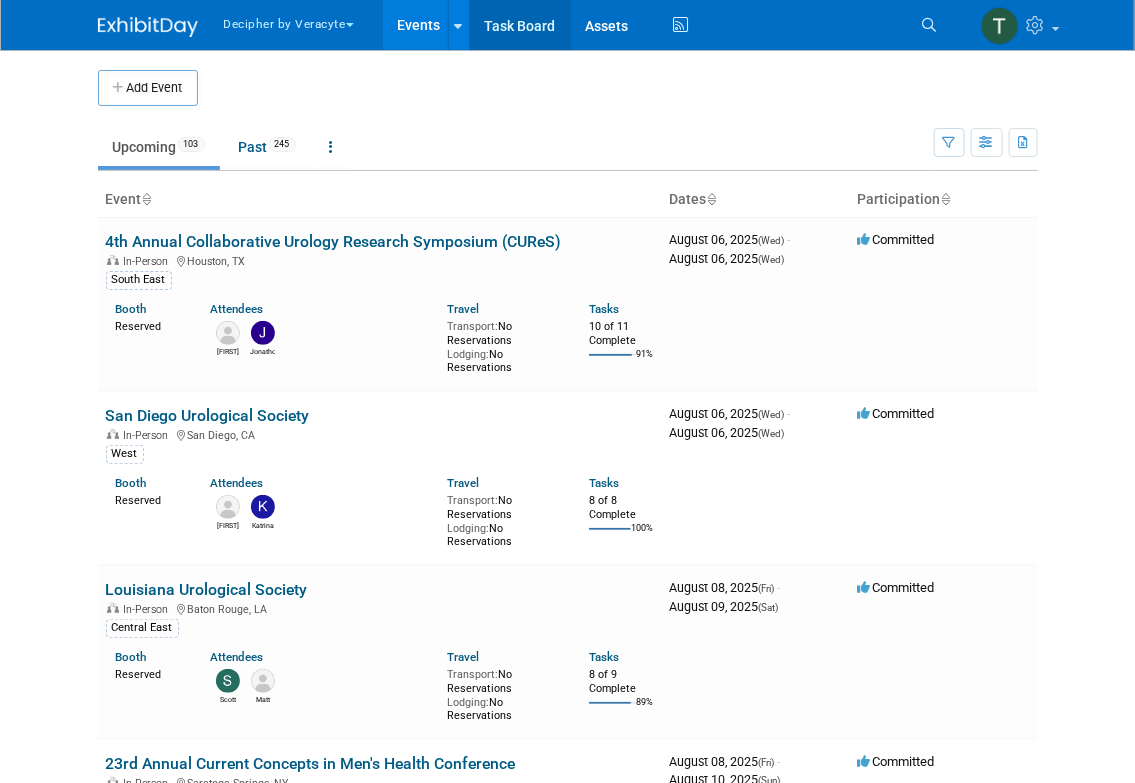click on "Task Board" at bounding box center [520, 25] 